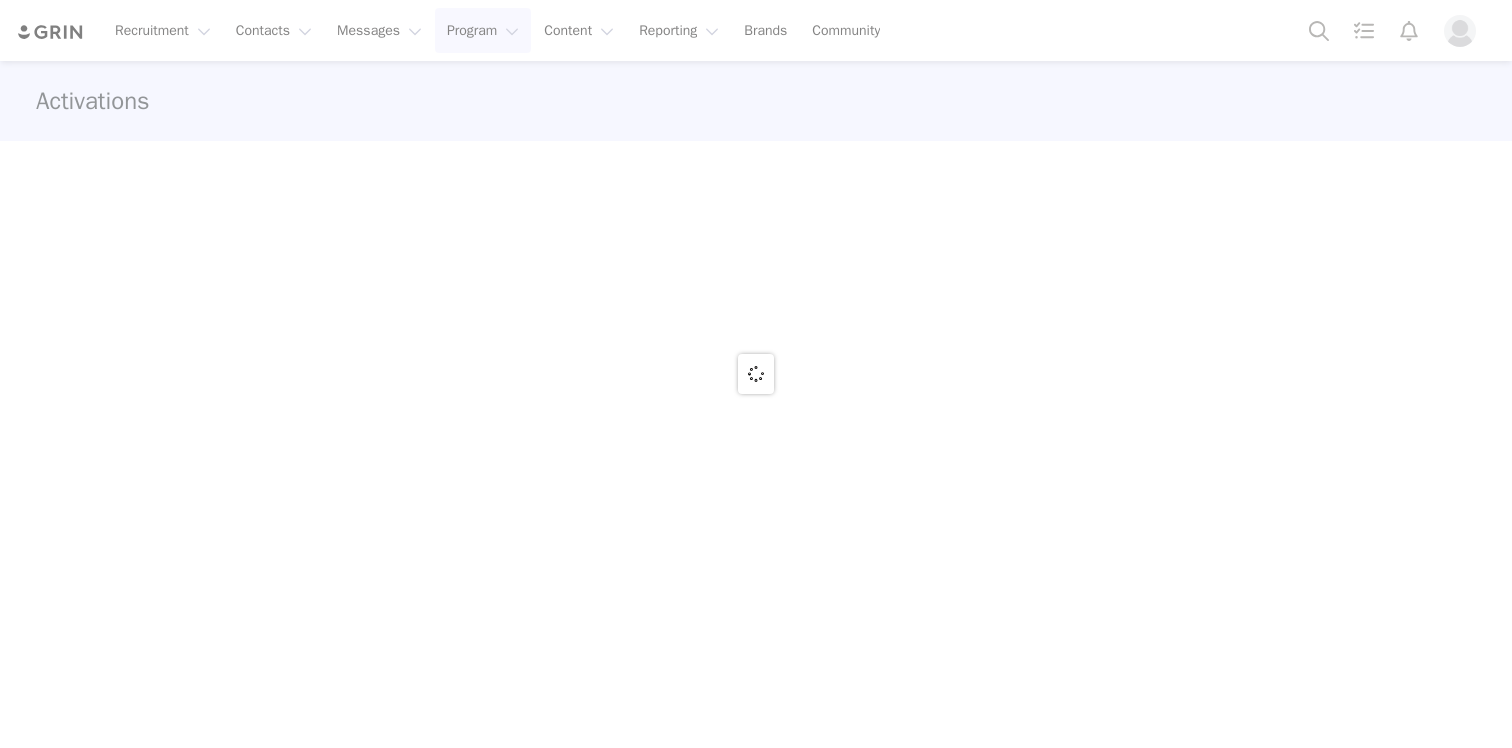 scroll, scrollTop: 0, scrollLeft: 0, axis: both 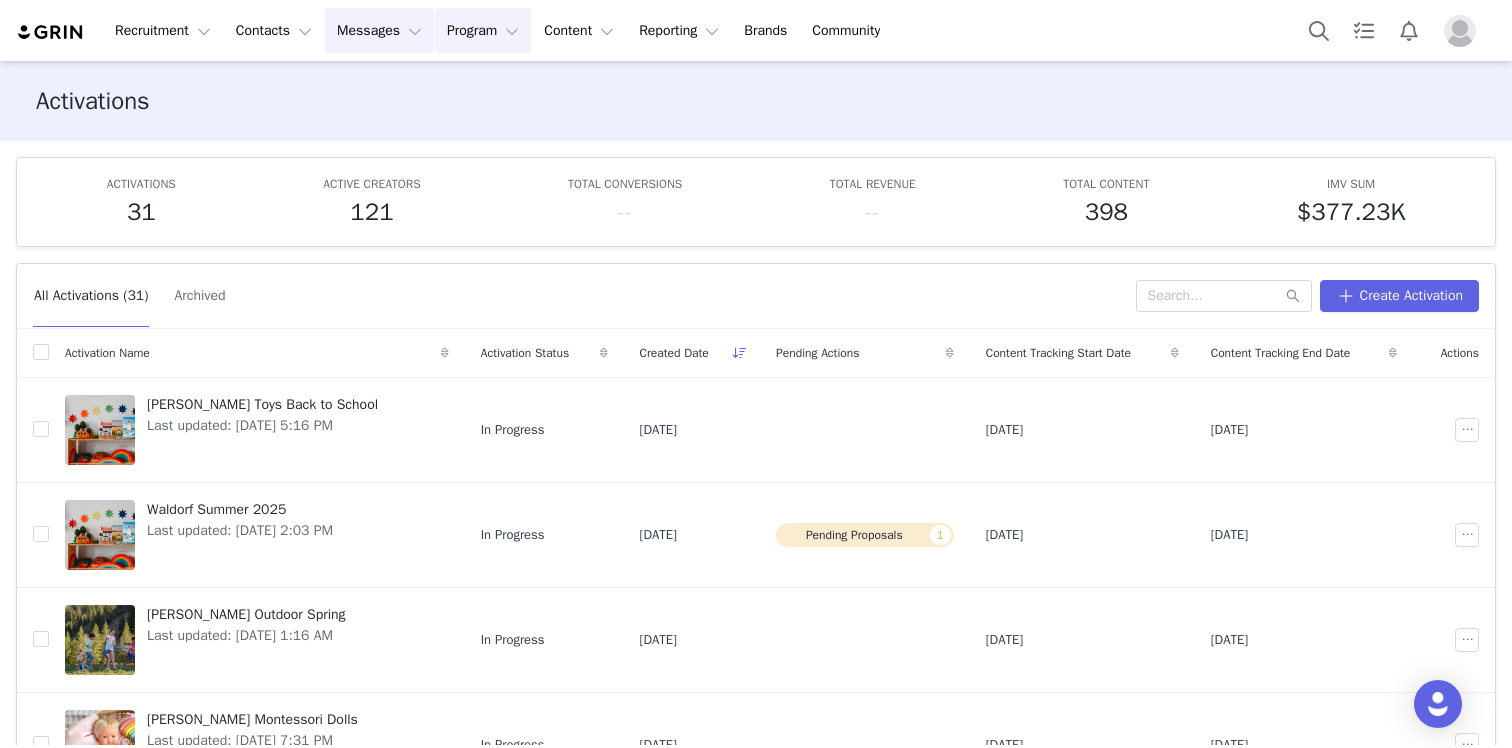 click on "Messages Messages" at bounding box center [379, 30] 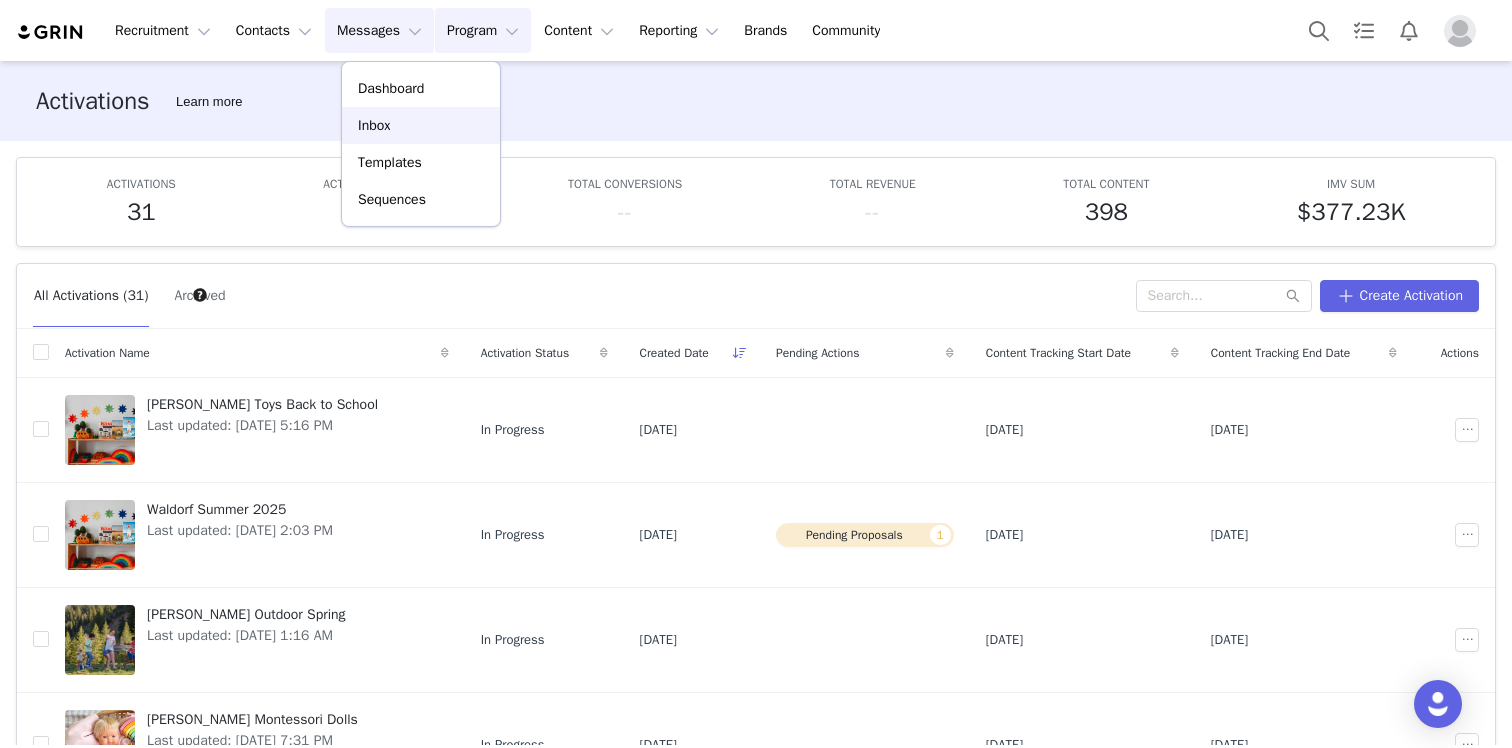click on "Inbox" at bounding box center [421, 125] 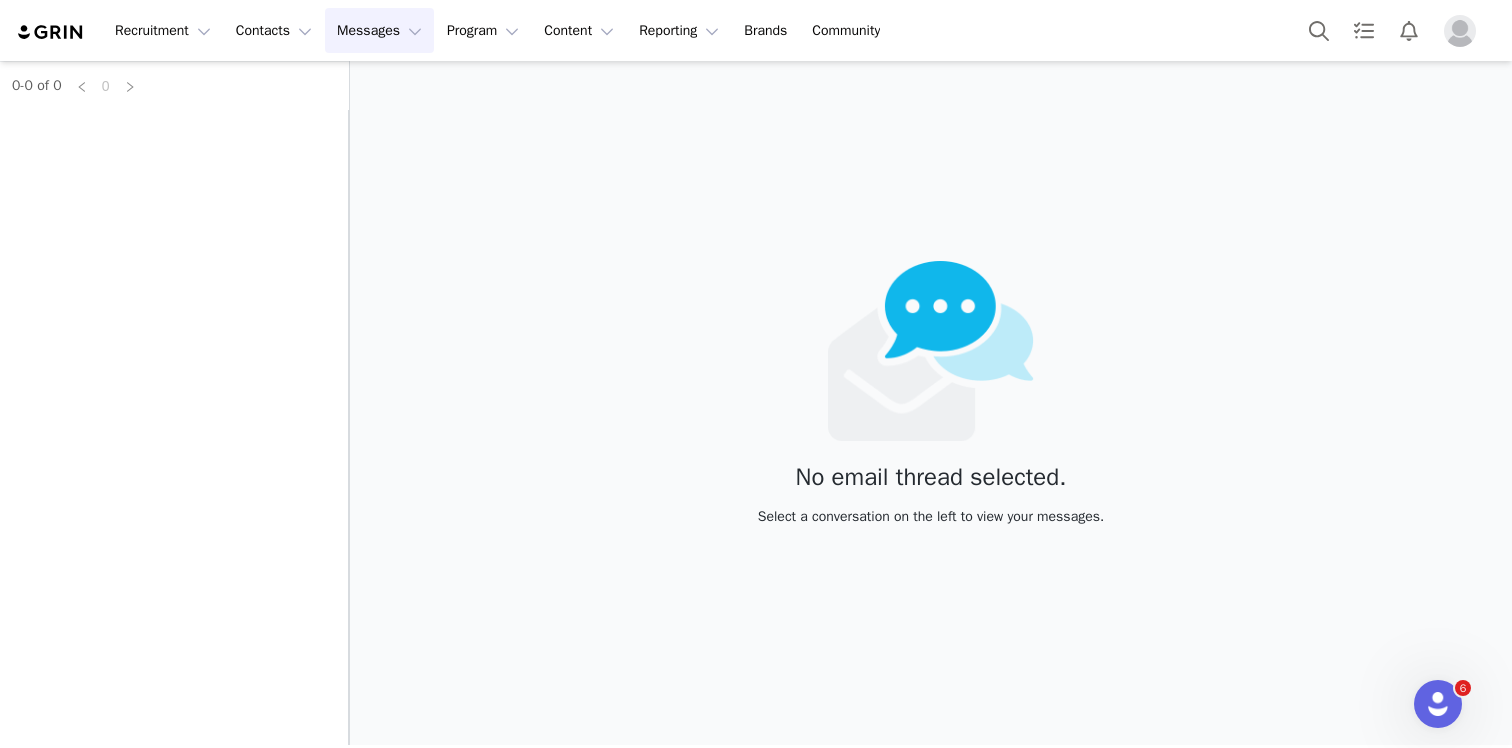 scroll, scrollTop: 0, scrollLeft: 0, axis: both 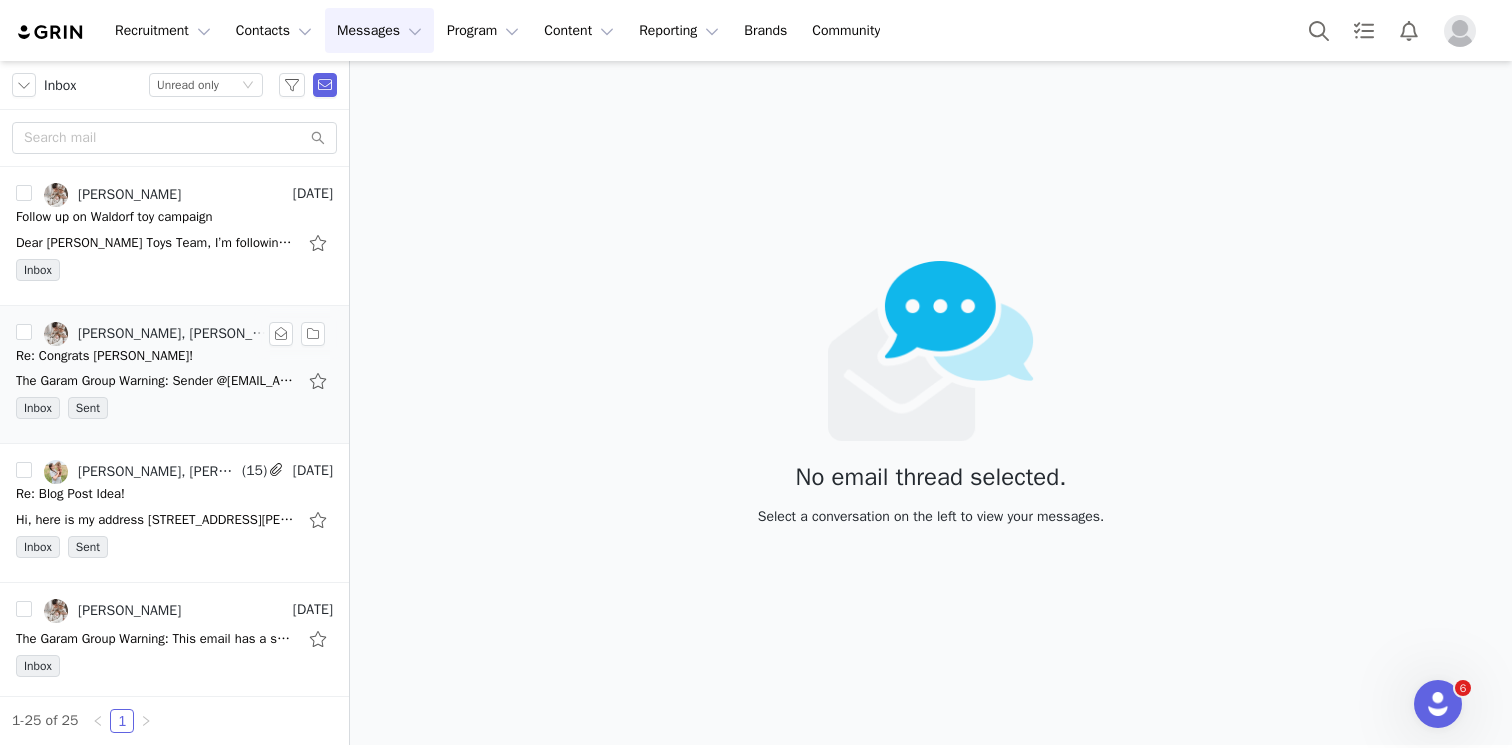 click on "Re: Congrats [PERSON_NAME]!" at bounding box center (174, 356) 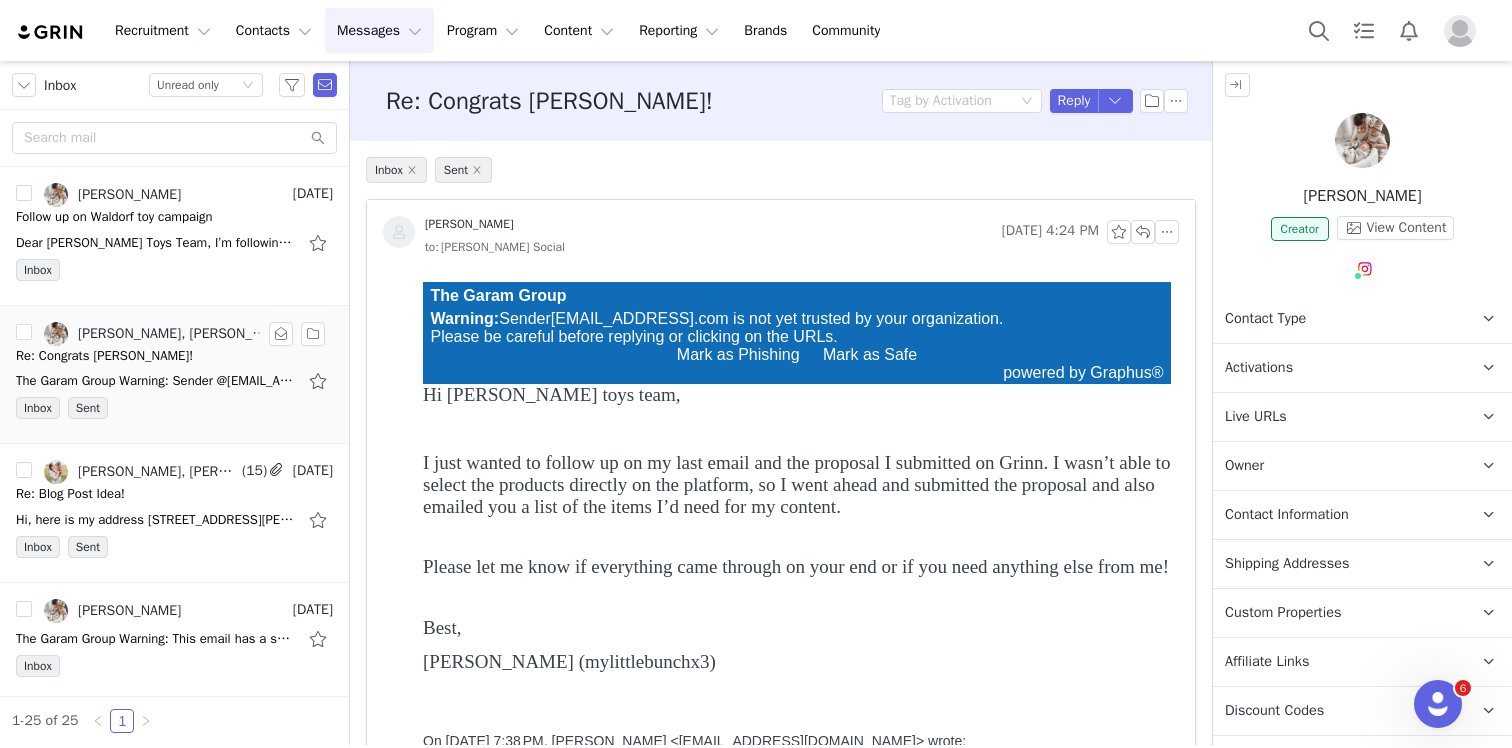 scroll, scrollTop: 0, scrollLeft: 0, axis: both 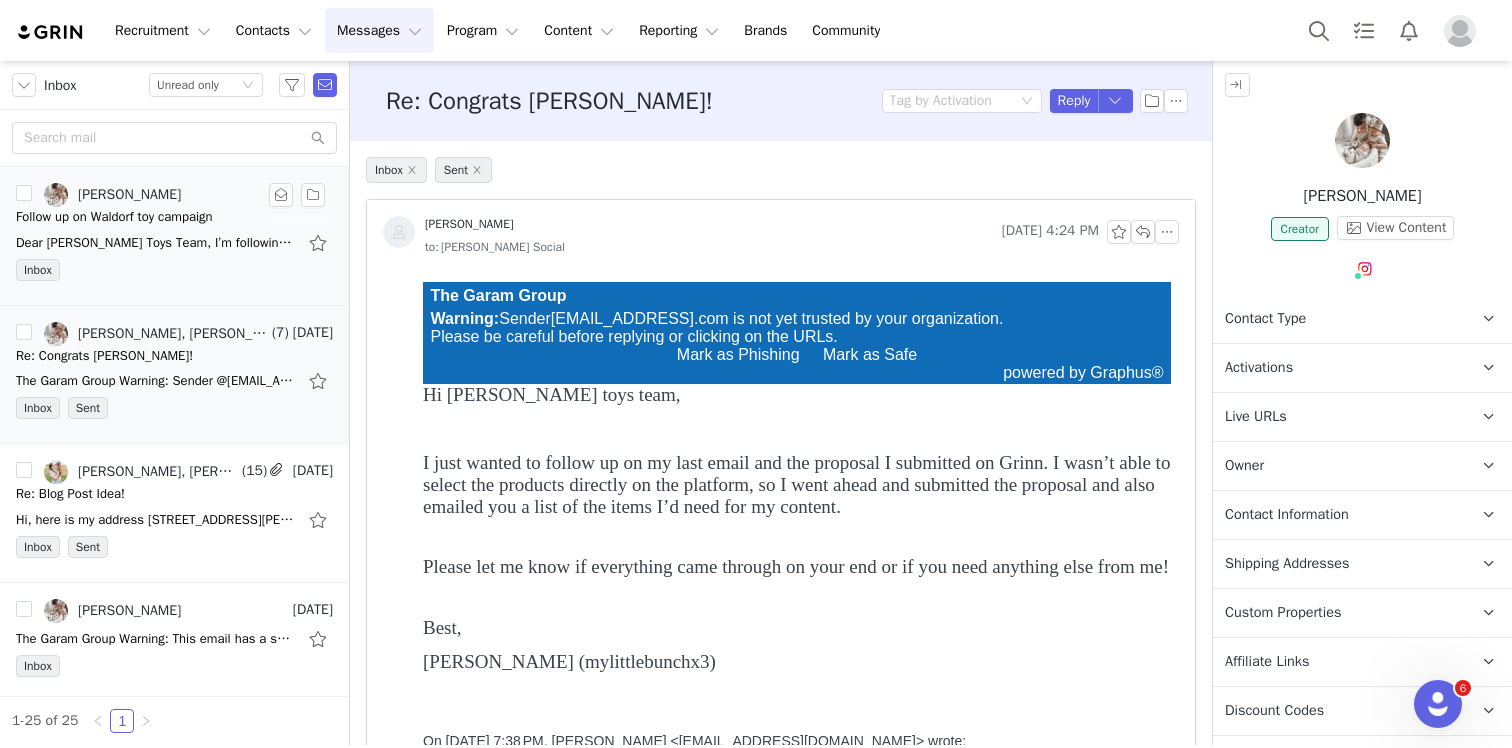 click on "Follow up on Waldorf toy campaign" at bounding box center [114, 217] 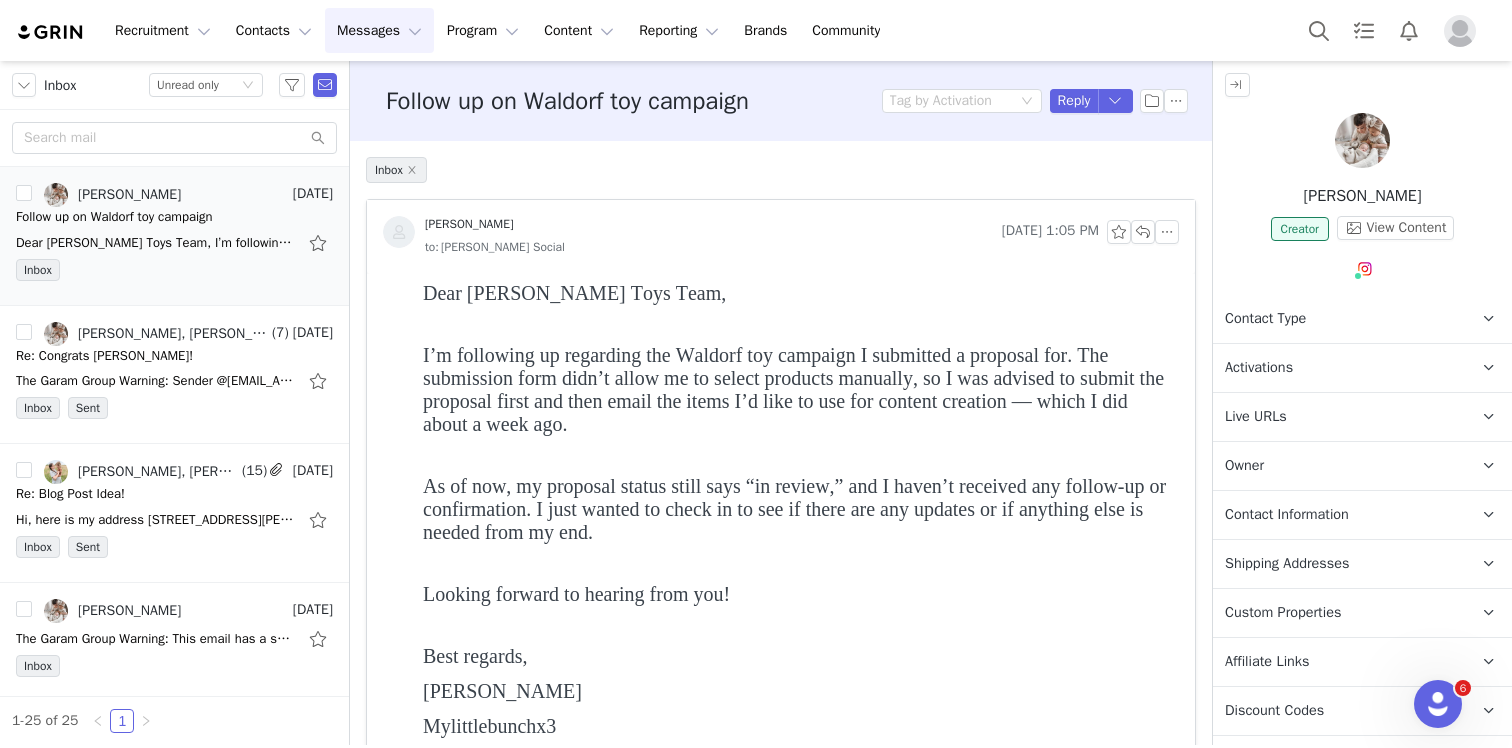 scroll, scrollTop: 0, scrollLeft: 0, axis: both 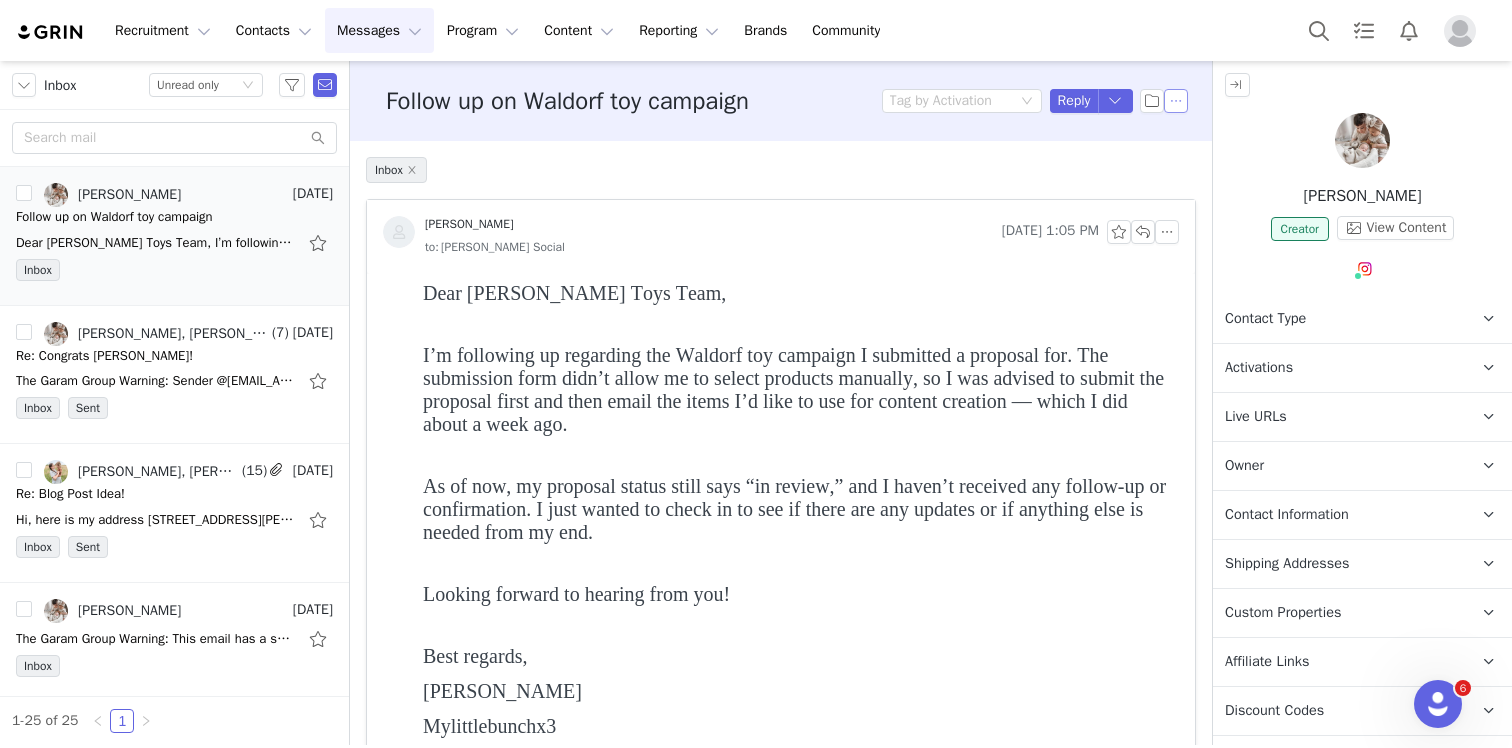 click at bounding box center [1176, 101] 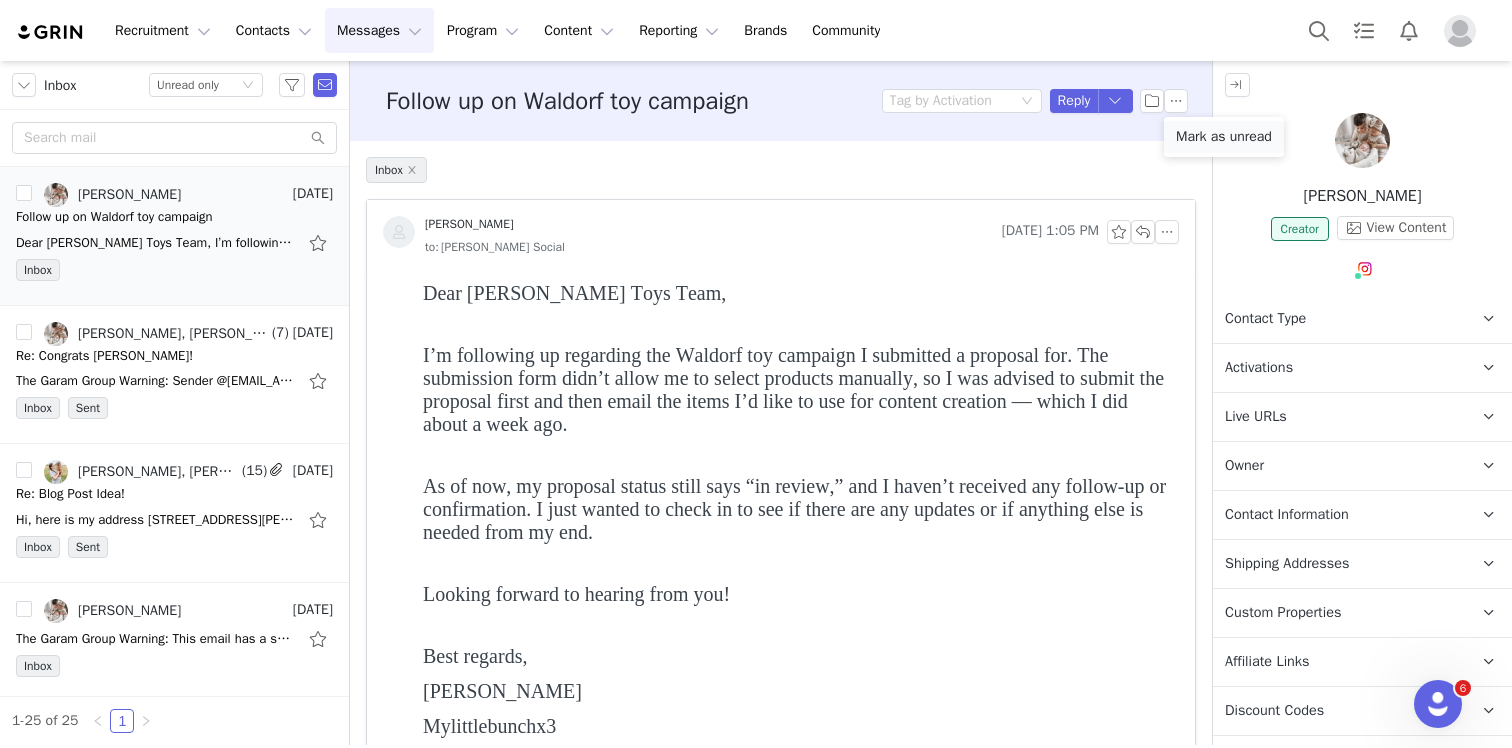click on "Mark as unread" at bounding box center (1224, 137) 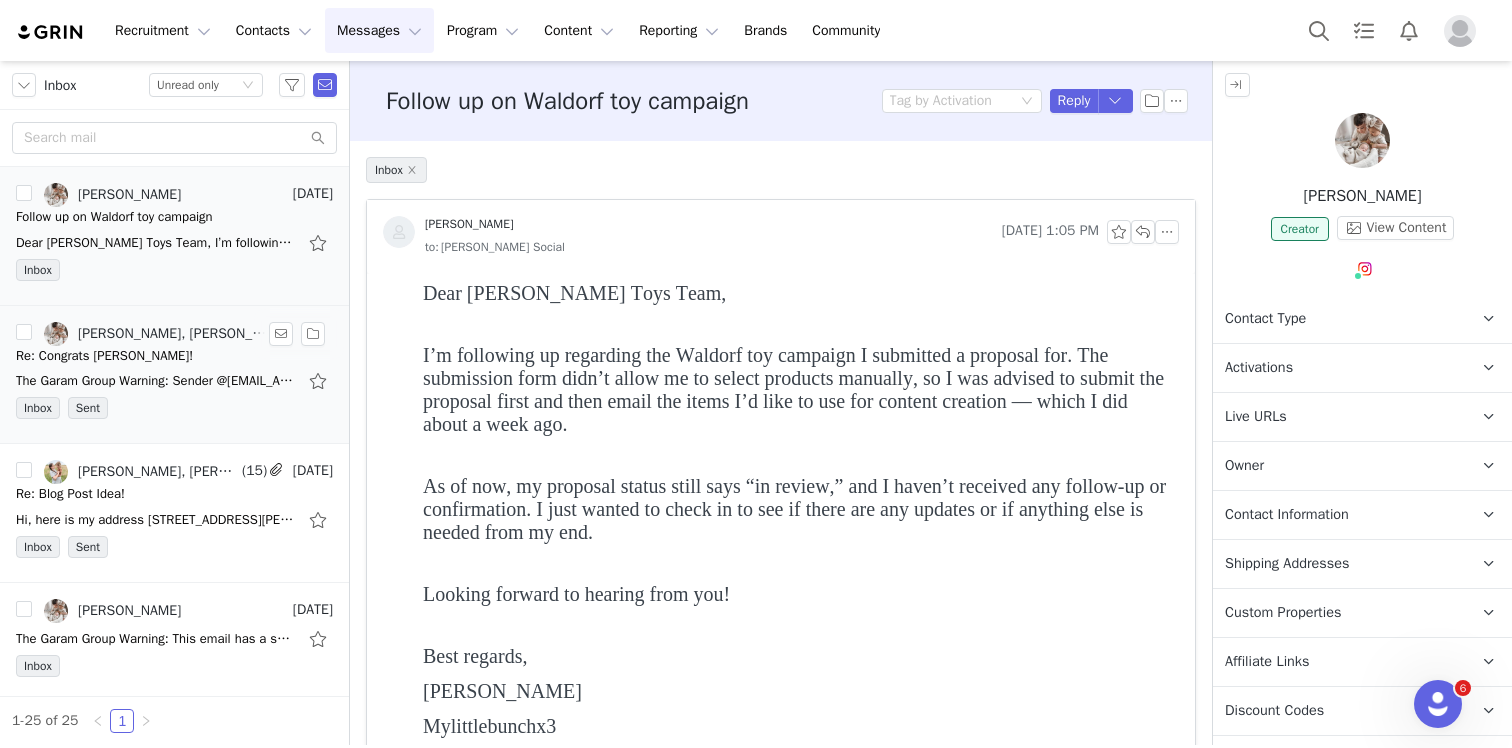 click on "The Garam Group
Warning: Sender @[EMAIL_ADDRESS]​.com is not yet trusted by your organization.
Please be careful before replying or clicking on the URLs.
[PERSON_NAME] as Phishing   Mark as Safe
powered by Graphus®
Hi [PERSON_NAME] toys team,
I just wan" at bounding box center [156, 381] 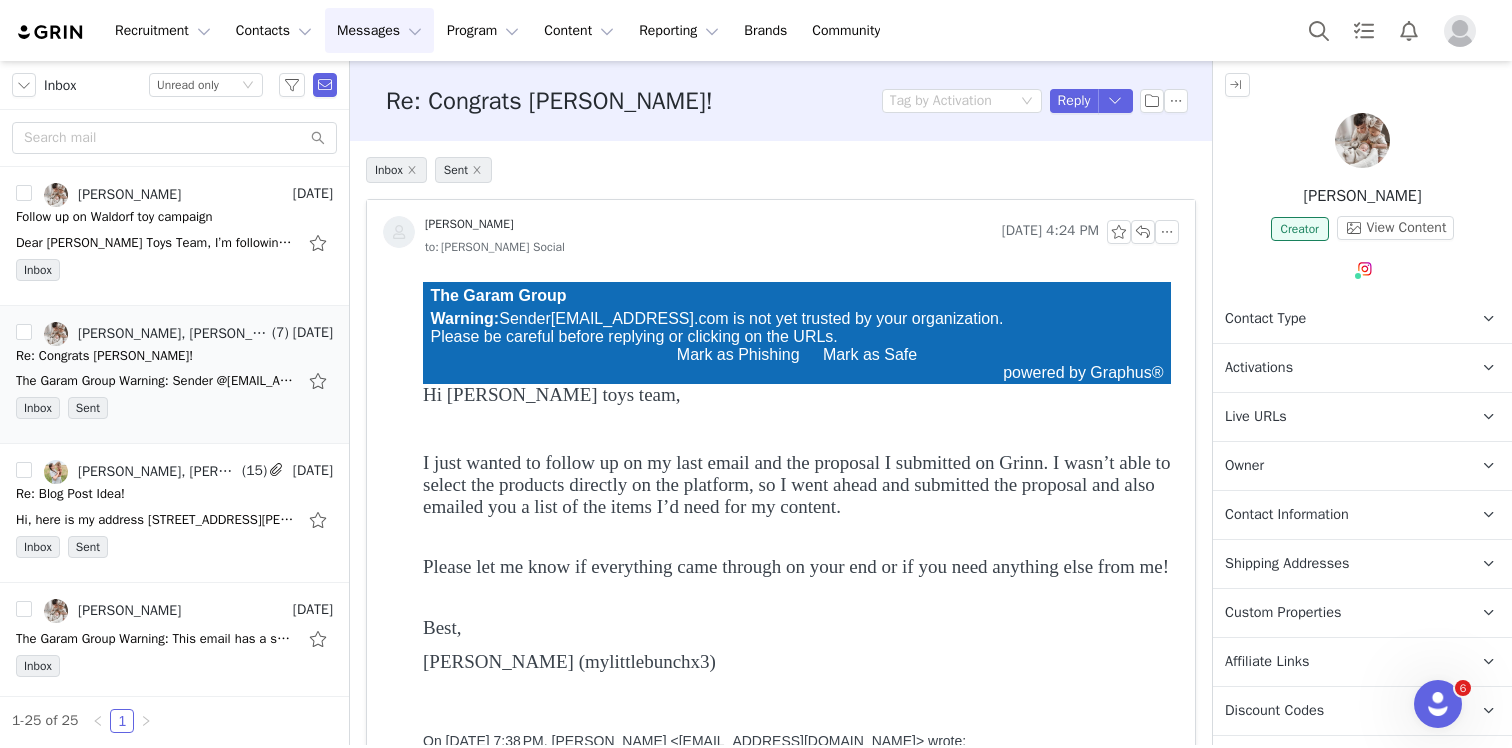 scroll, scrollTop: 0, scrollLeft: 0, axis: both 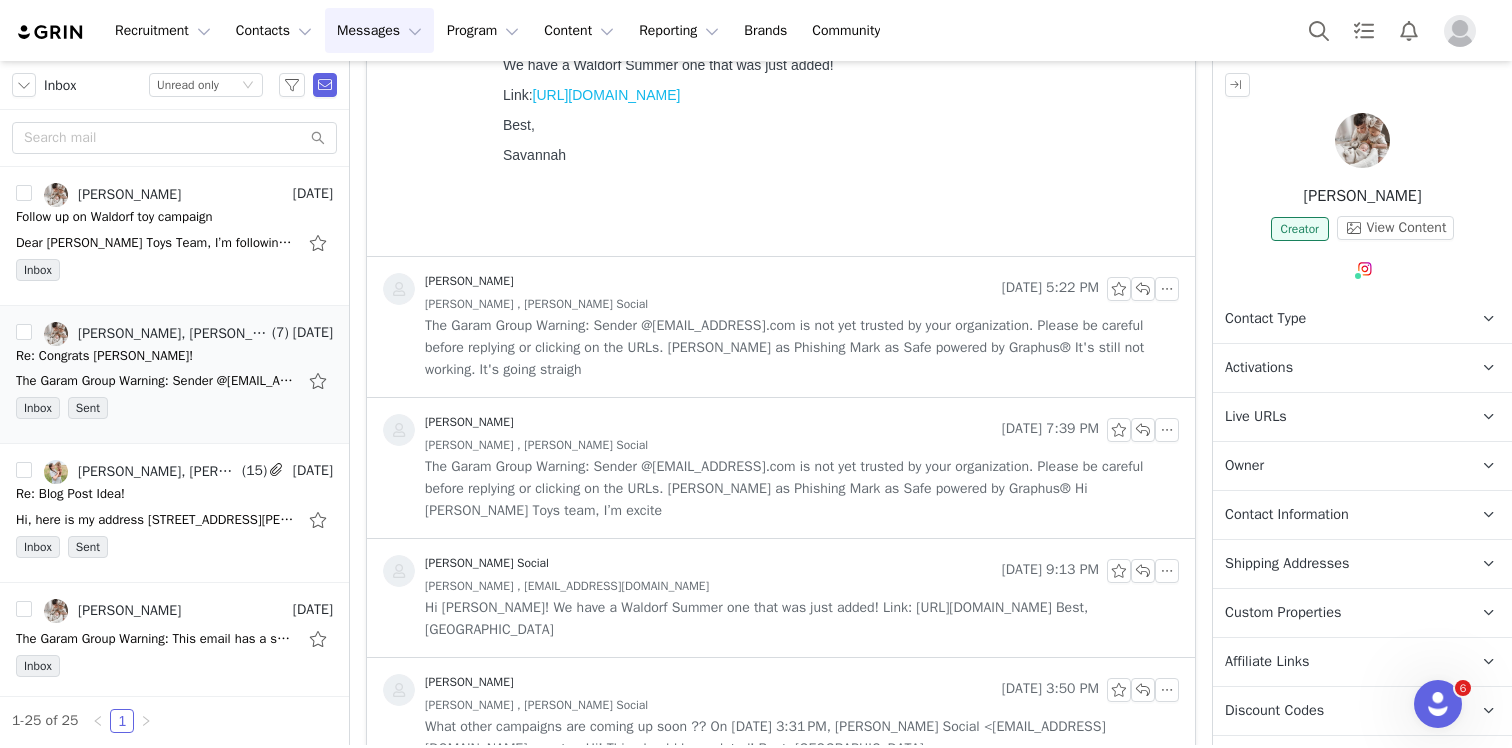 click on "[PERSON_NAME] Social       [DATE] 9:13 PM  [PERSON_NAME] , [EMAIL_ADDRESS][DOMAIN_NAME]     Hi [PERSON_NAME]!
We have a Waldorf Summer one that was just added!
Link: [URL][DOMAIN_NAME]
Best,
[GEOGRAPHIC_DATA]" at bounding box center (781, 598) 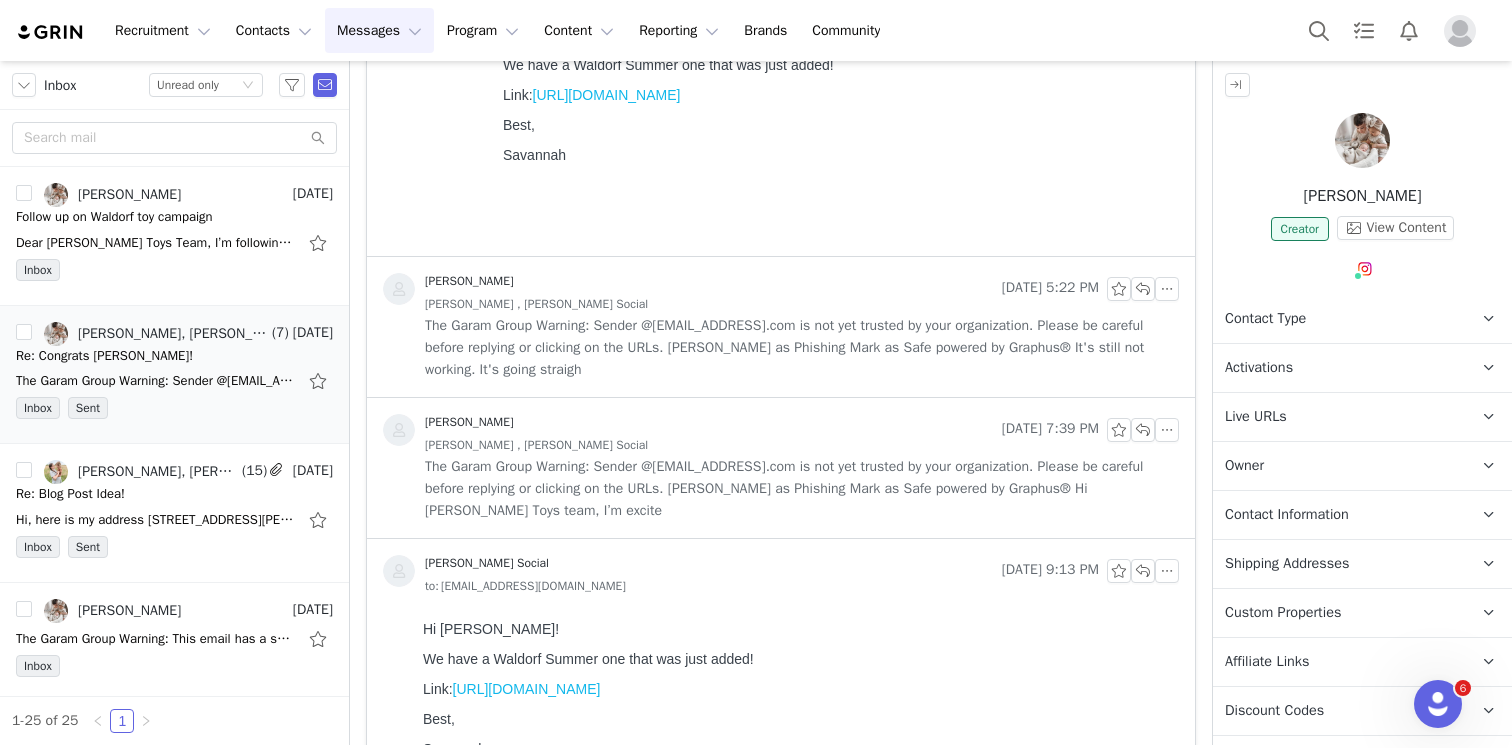 scroll, scrollTop: 0, scrollLeft: 0, axis: both 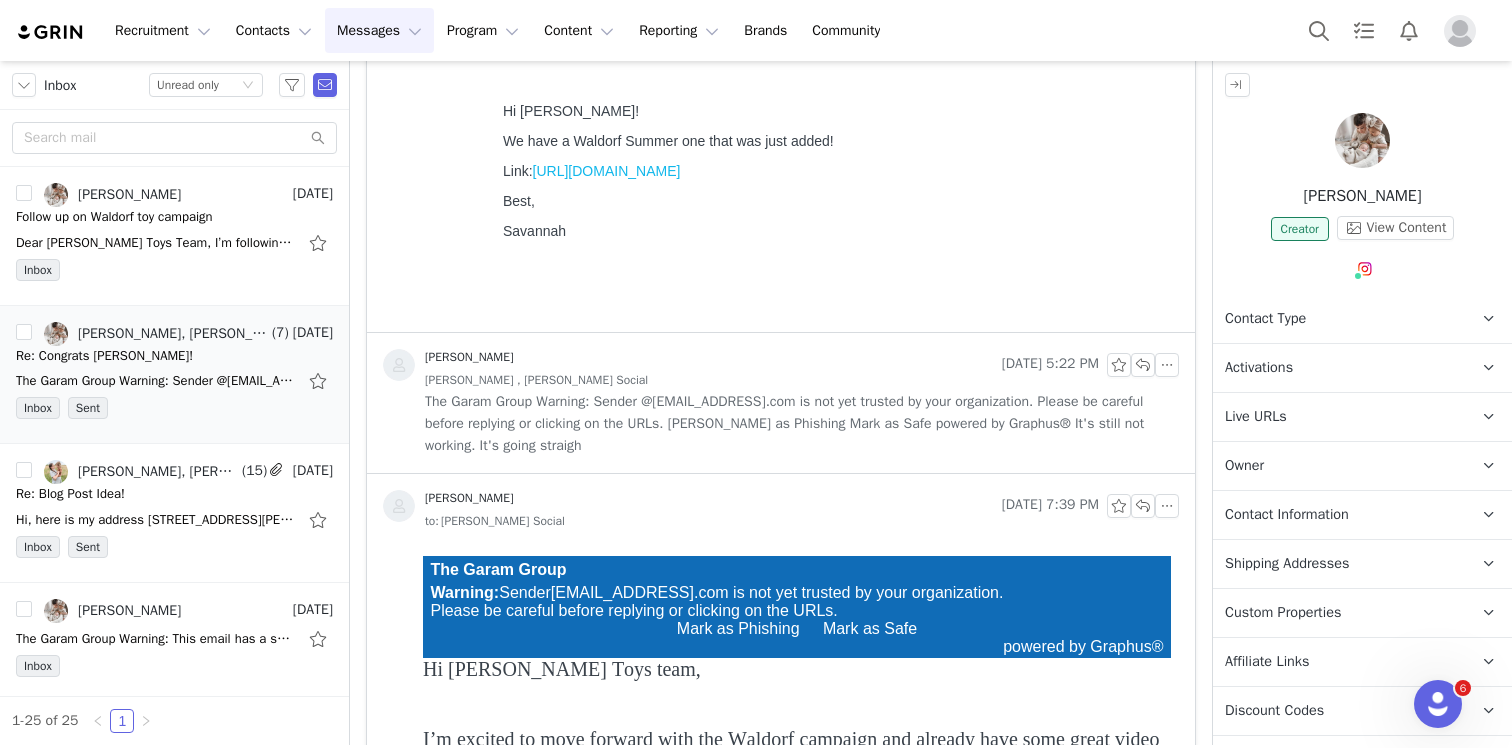 click on "The Garam Group
Warning: Sender @[EMAIL_ADDRESS]​.com is not yet trusted by your organization.
Please be careful before replying or clicking on the URLs.
[PERSON_NAME] as Phishing   Mark as Safe
powered by Graphus®
It's still not working. It's going straigh" at bounding box center (802, 424) 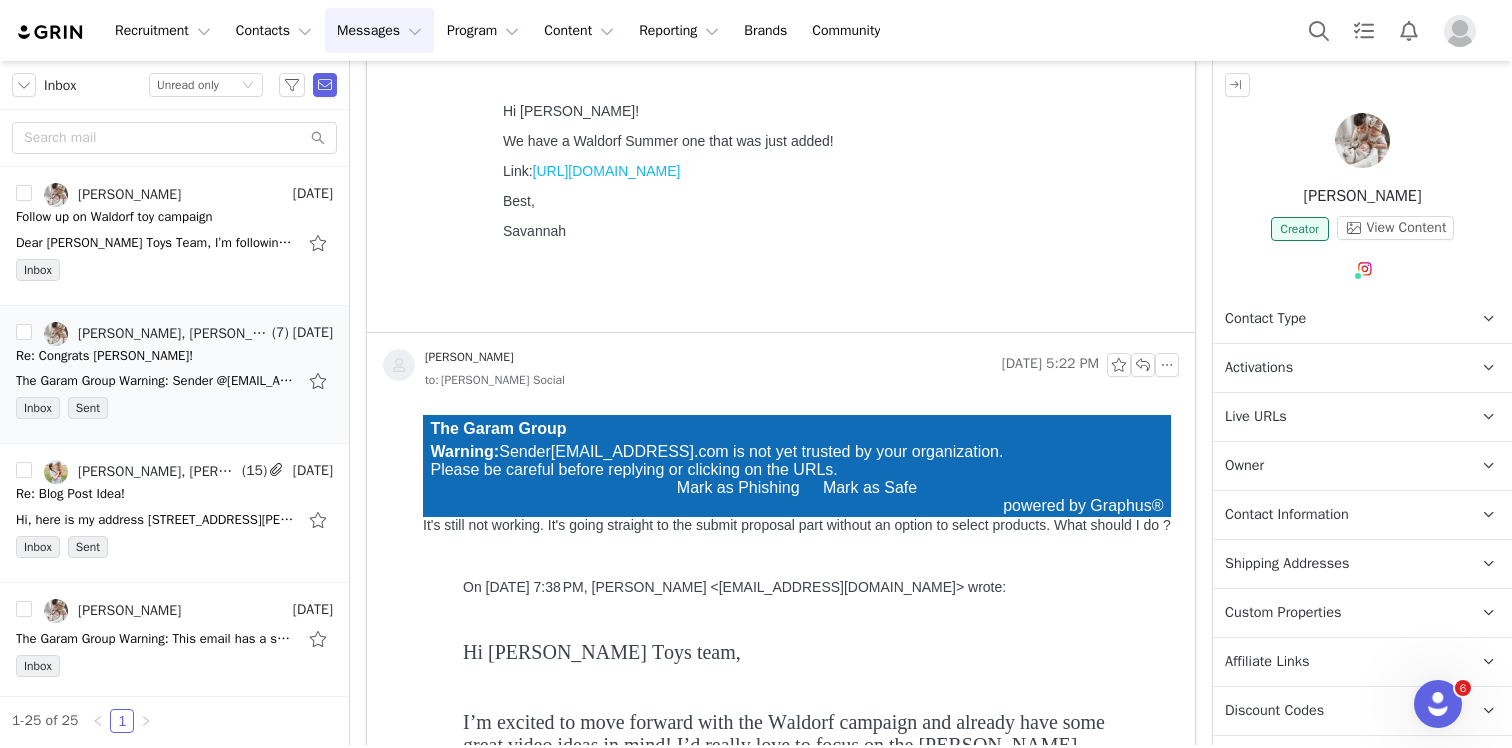 scroll, scrollTop: 0, scrollLeft: 0, axis: both 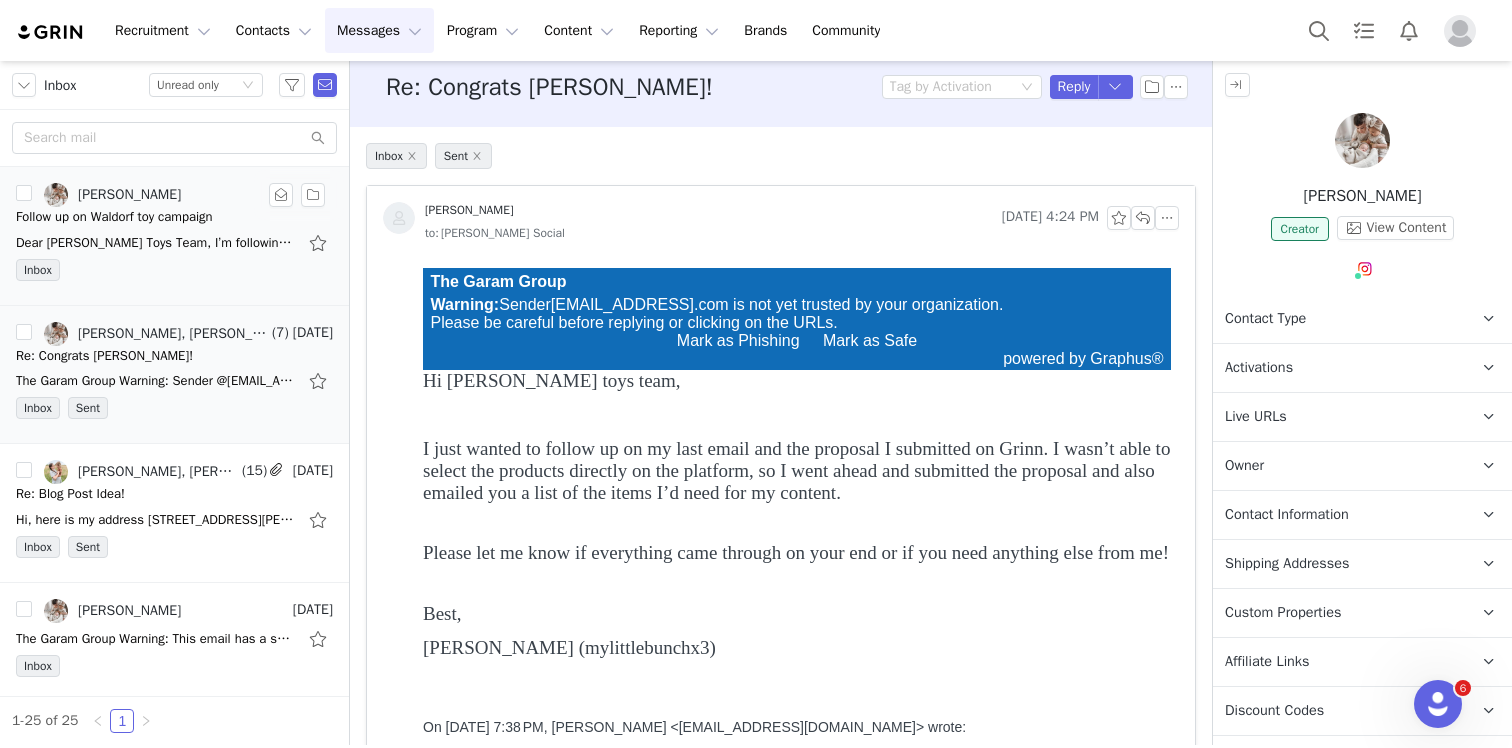 click on "Dear [PERSON_NAME] Toys Team,
I’m following up regarding the Waldorf toy campaign I submitted a proposal for. The submission form didn’t allow me to select products manually, so I was advised to submit the proposal first and then email the items I’d lik" at bounding box center (174, 243) 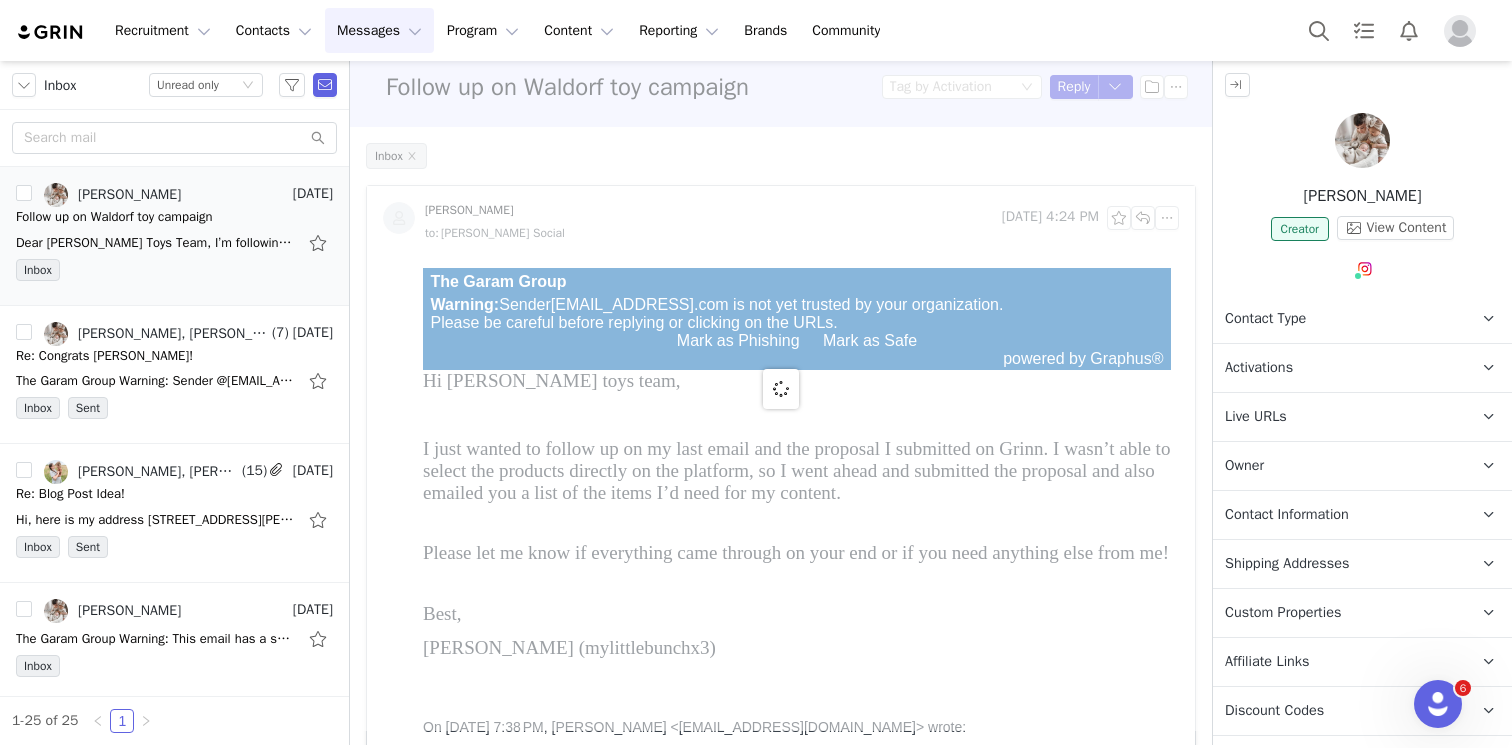 scroll, scrollTop: 0, scrollLeft: 0, axis: both 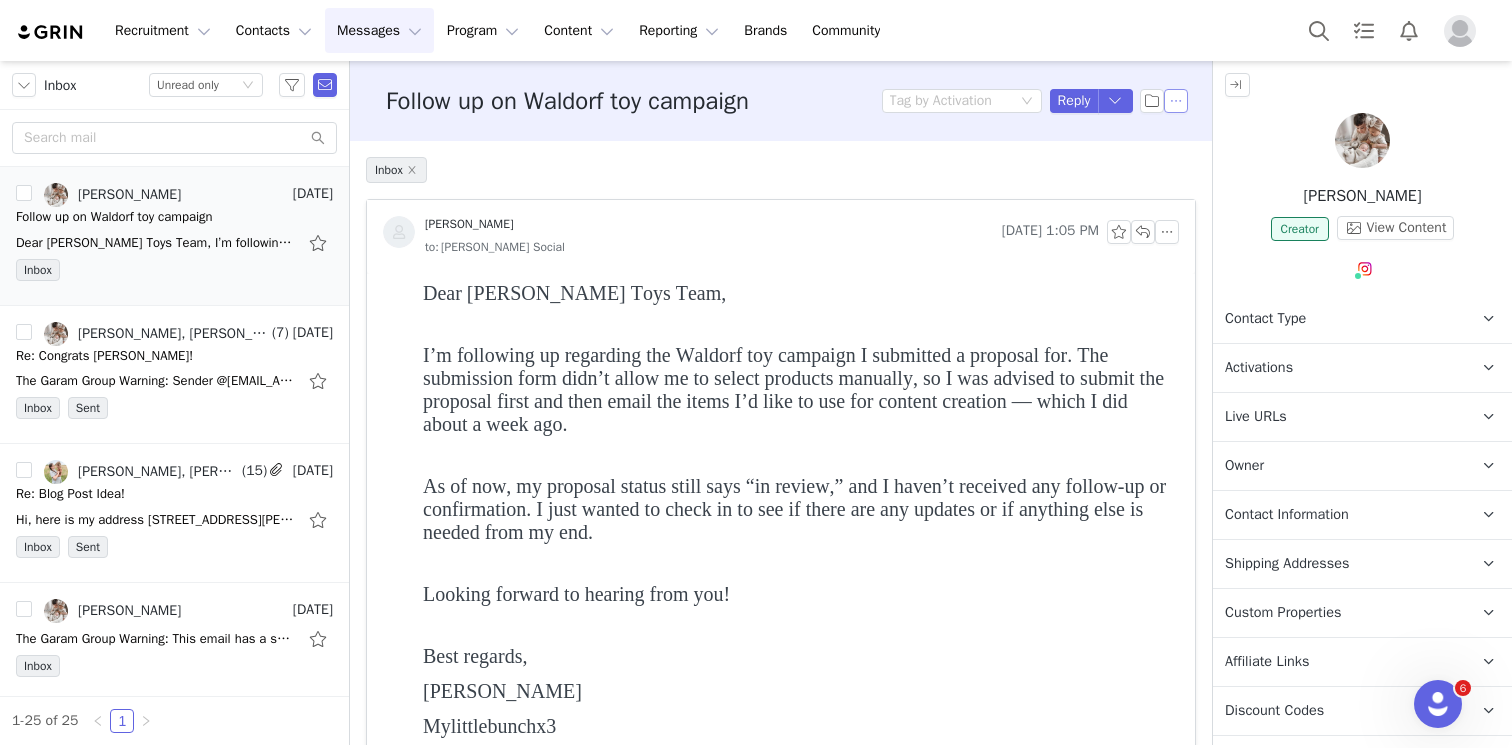 click at bounding box center (1176, 101) 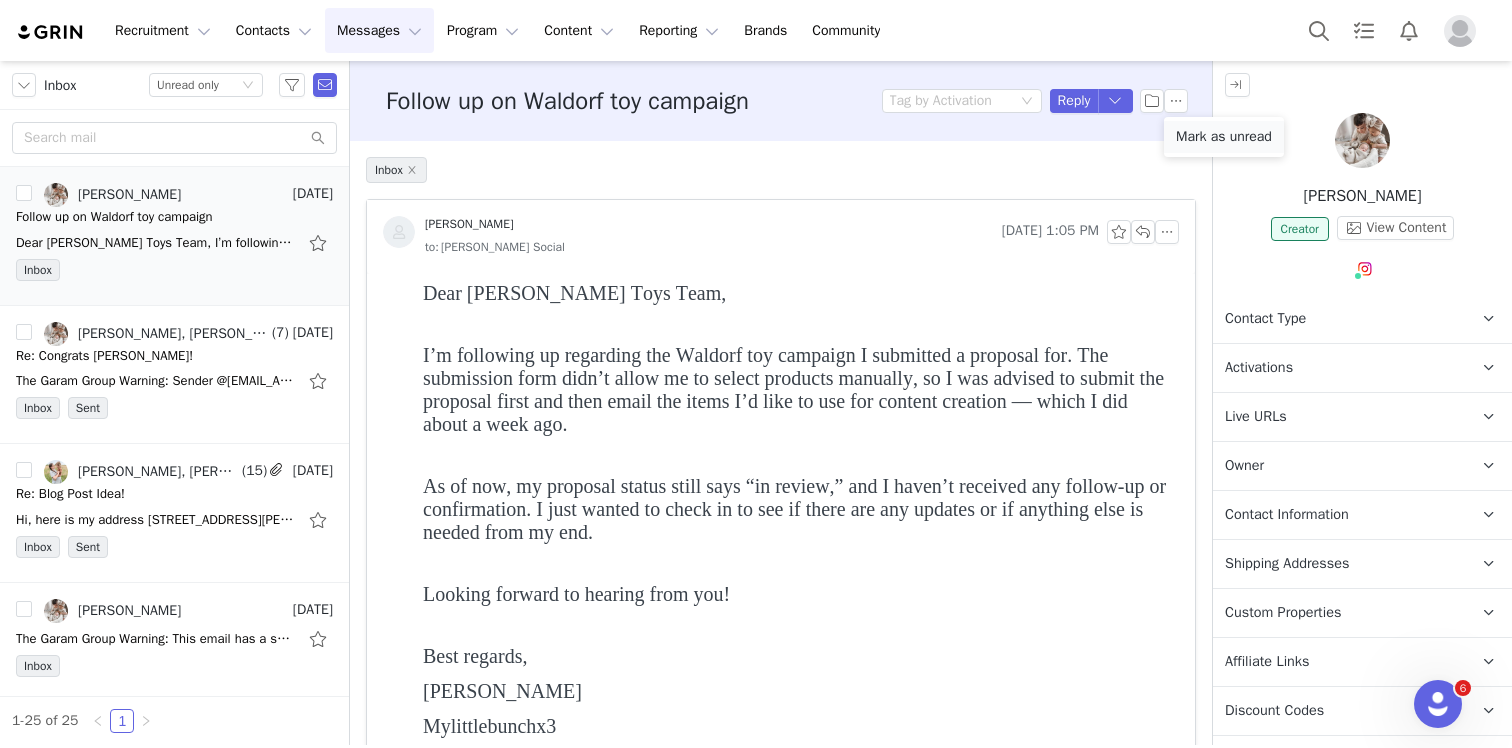 click on "Mark as unread" at bounding box center (1224, 137) 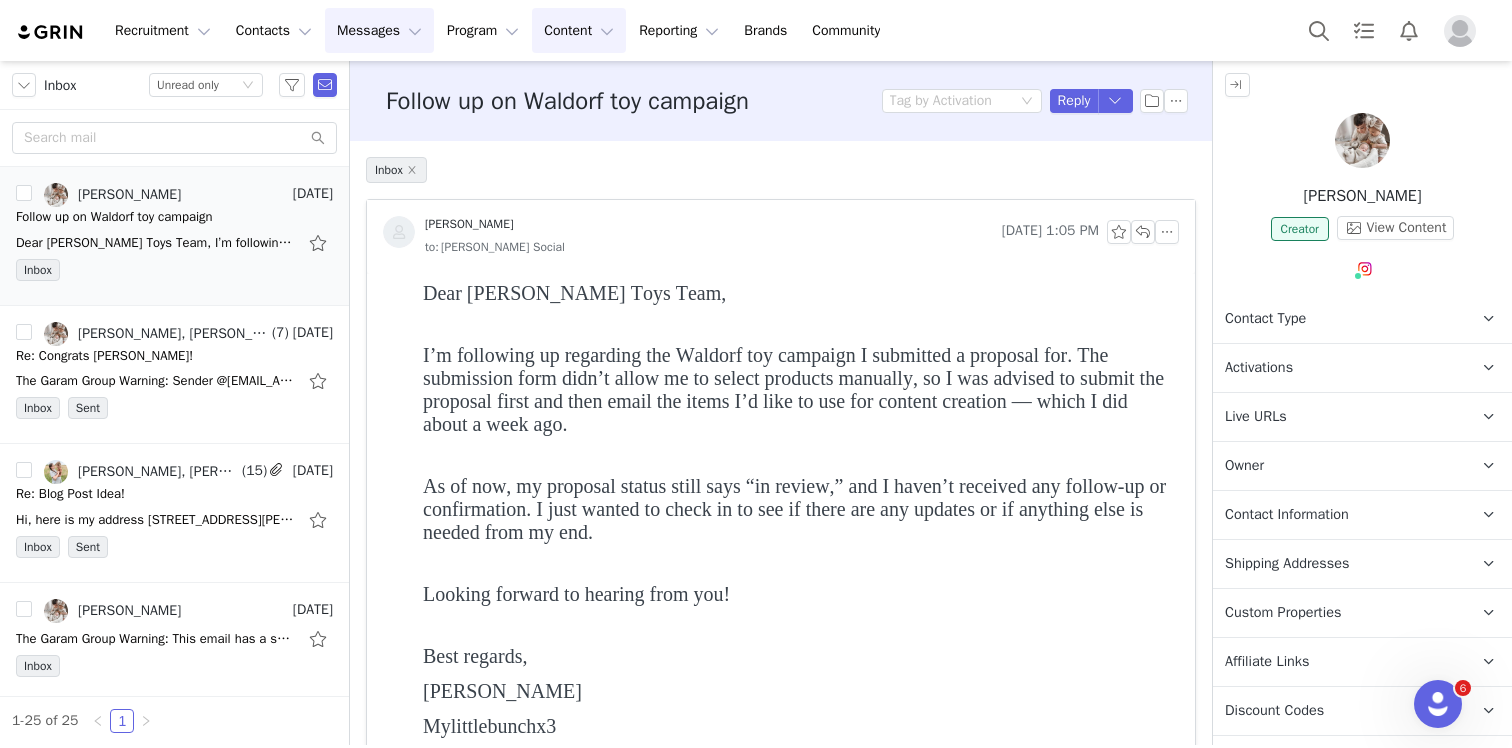click on "Content Content" at bounding box center (579, 30) 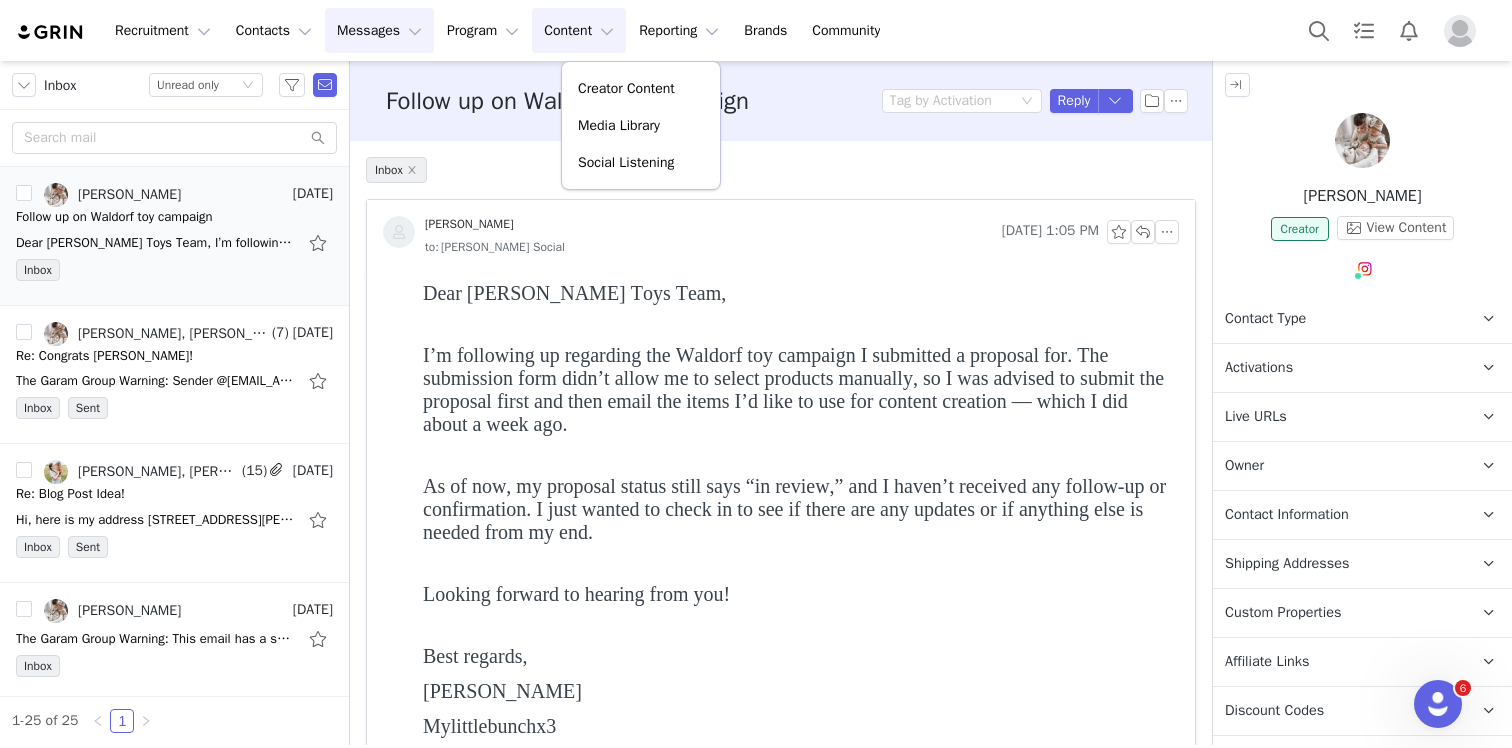 click on "Inbox" at bounding box center (781, 178) 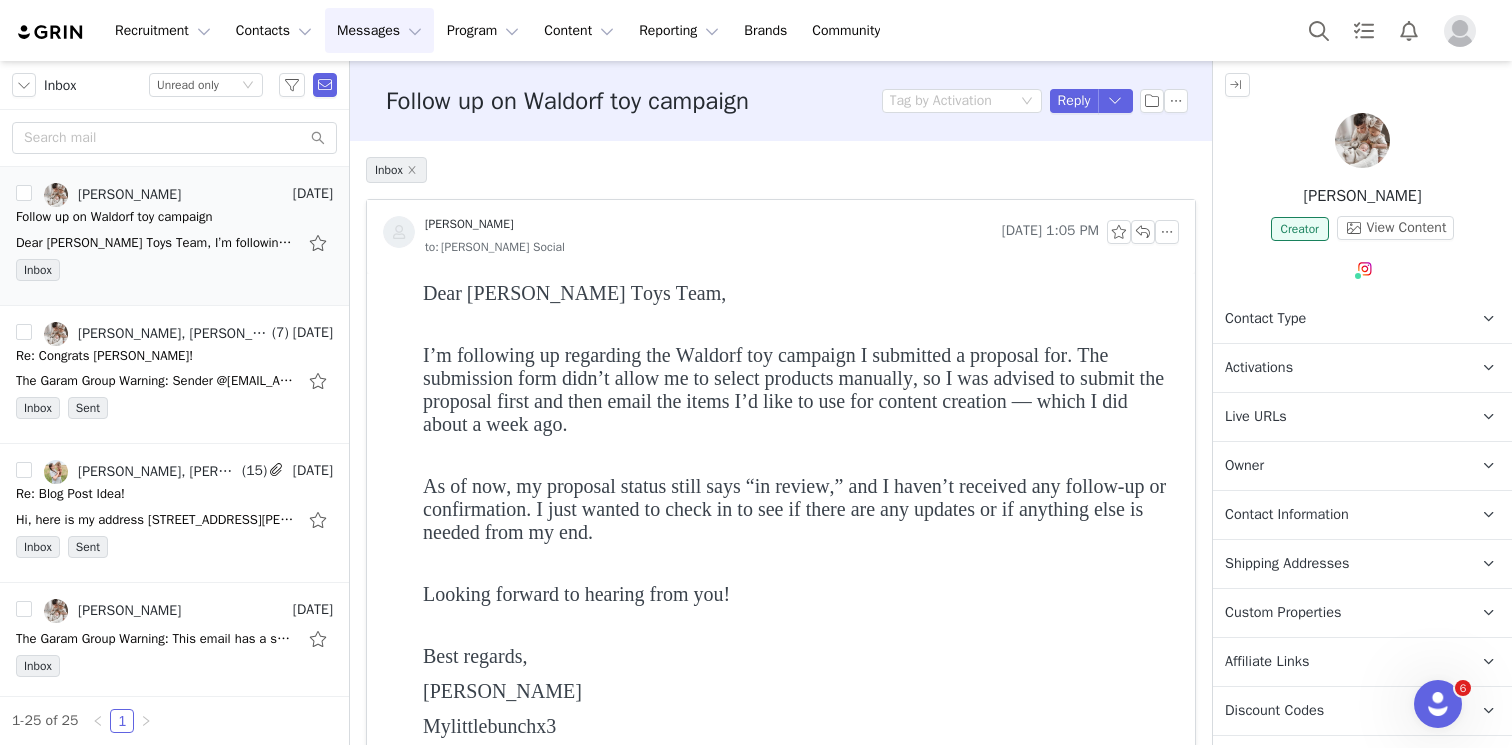 click on "Recruitment Recruitment Creator Search Curated Lists Landing Pages Web Extension AI Creator Search Beta Contacts Contacts Creators Prospects Applicants Messages Messages Dashboard Inbox Templates Sequences Program Program Activations Partnerships Payments Affiliates Content Content Creator Content Media Library Social Listening Reporting Reporting Dashboard Report Builder Brands Brands Community Community" at bounding box center (756, 30) 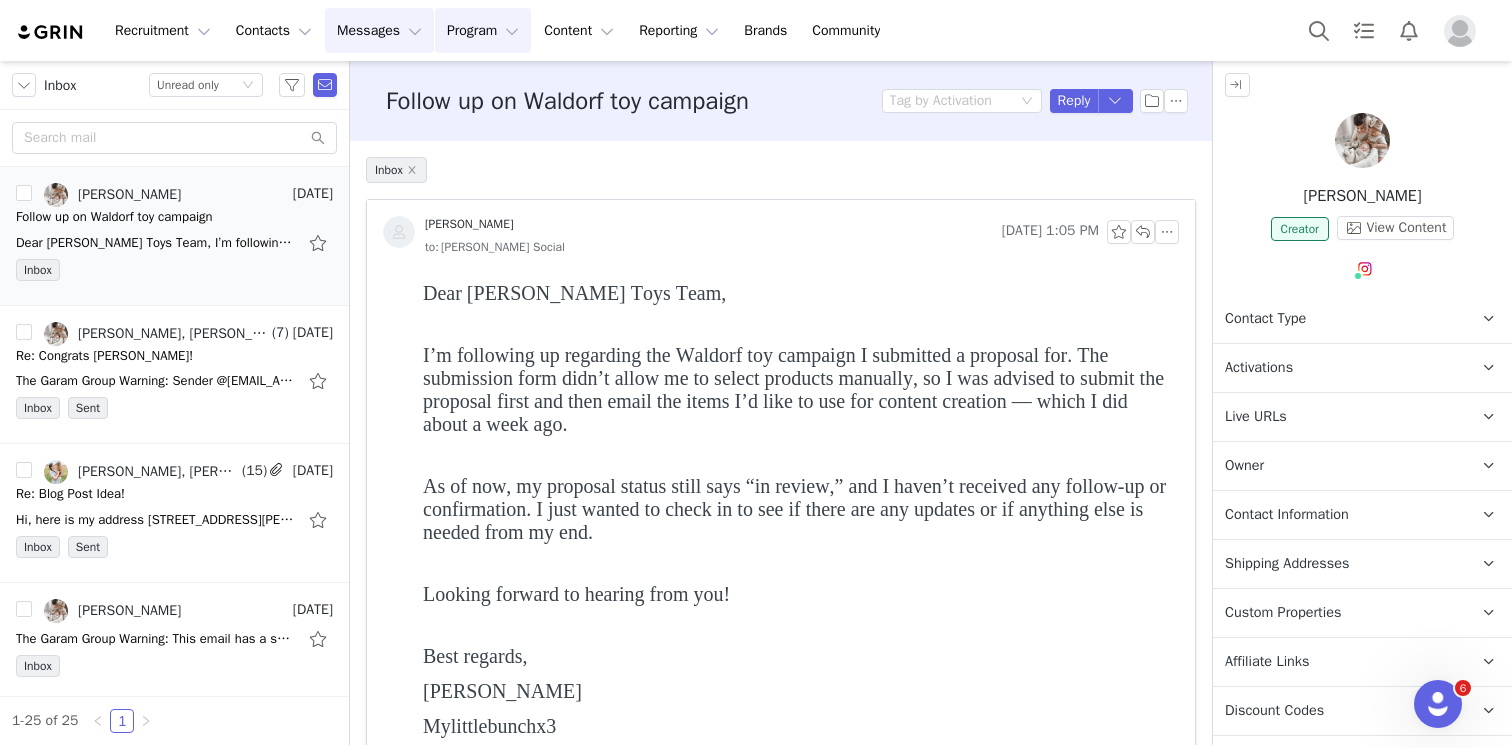 click on "Program Program" at bounding box center [483, 30] 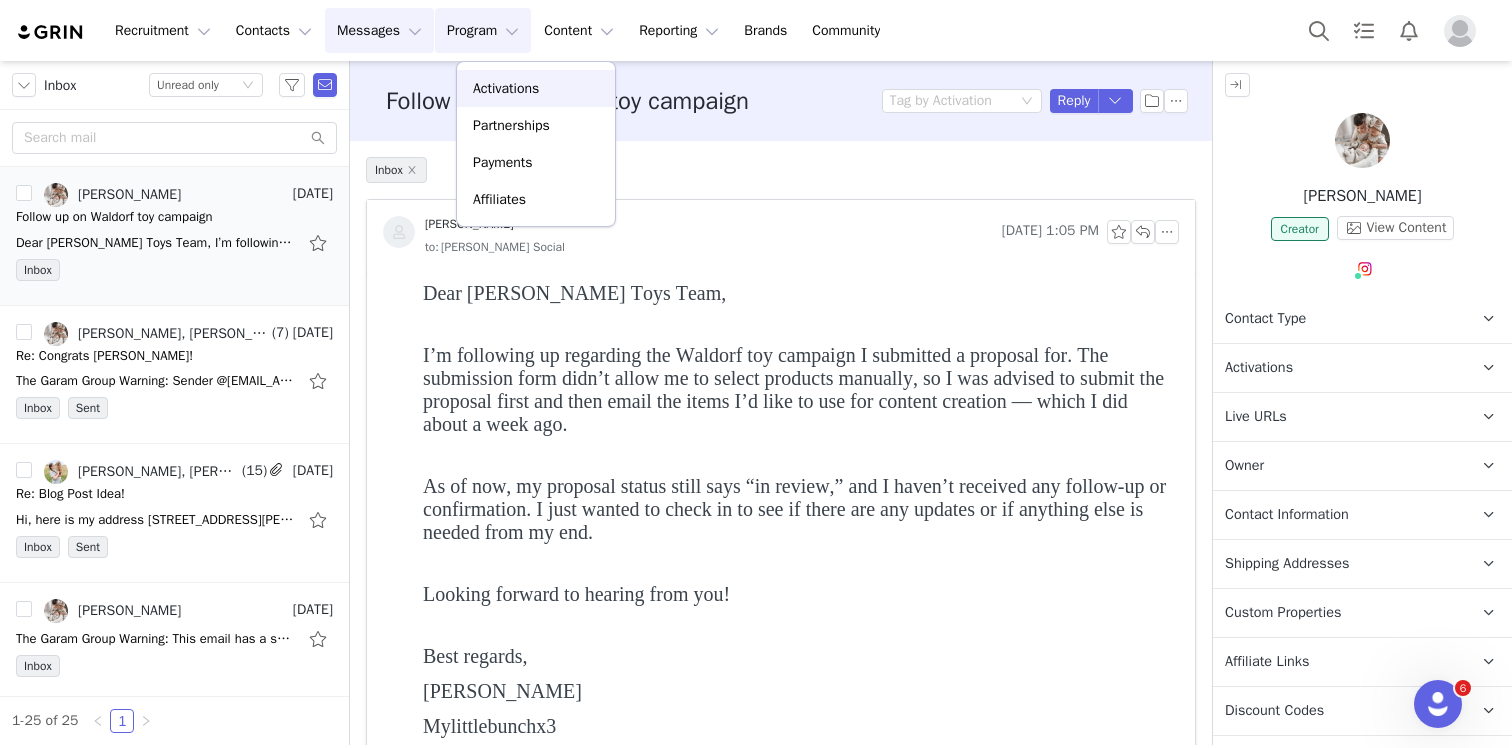 click on "Activations" at bounding box center [536, 88] 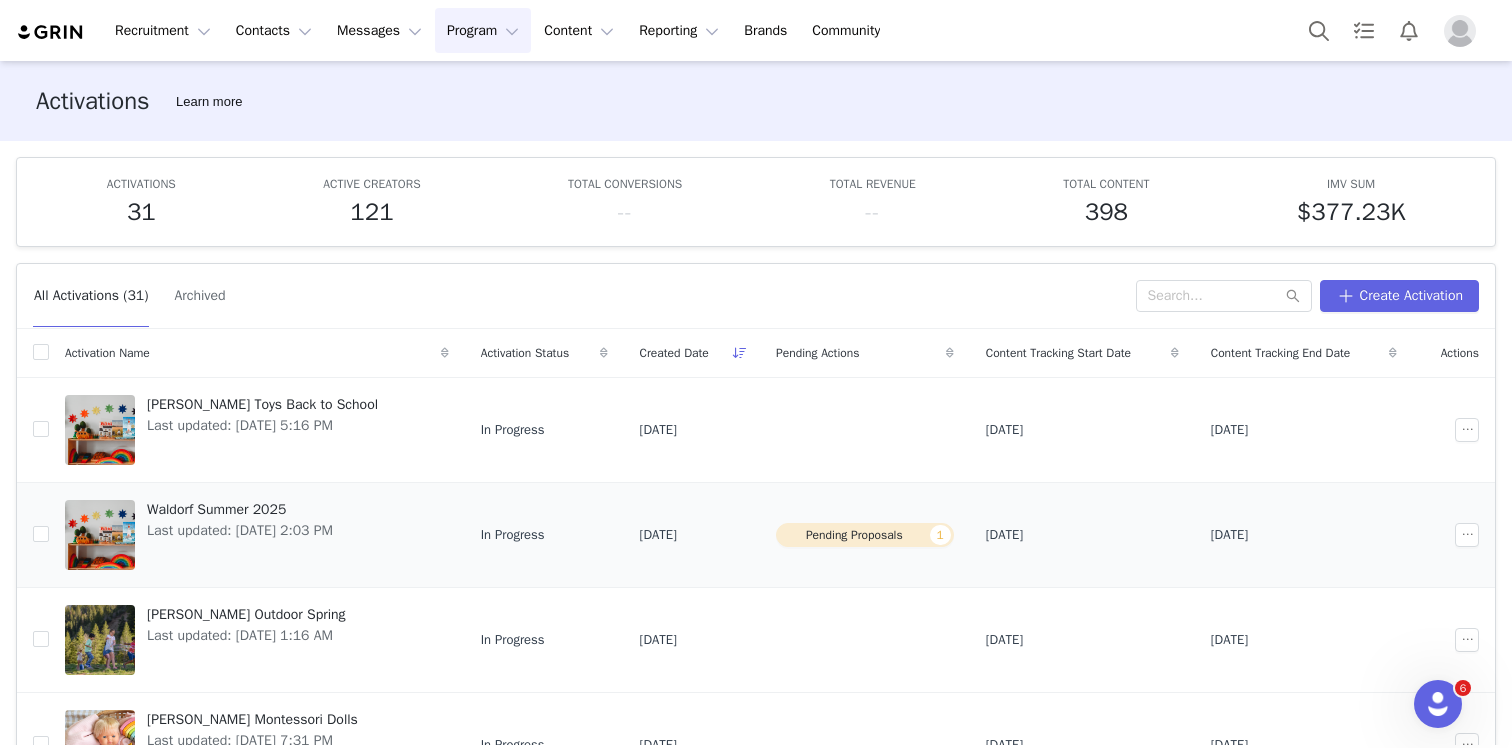 click on "Last updated: [DATE] 2:03 PM" at bounding box center [240, 530] 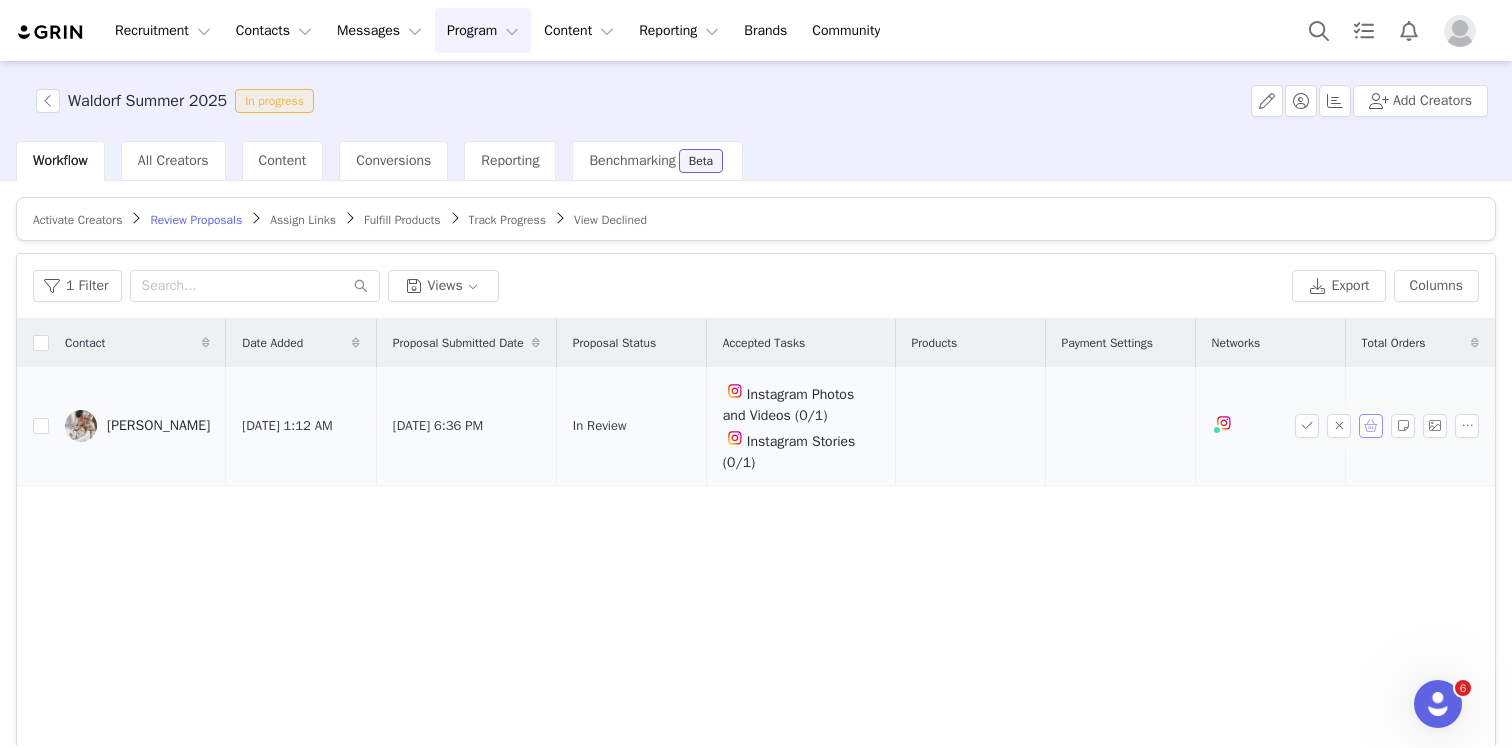 click at bounding box center (1371, 426) 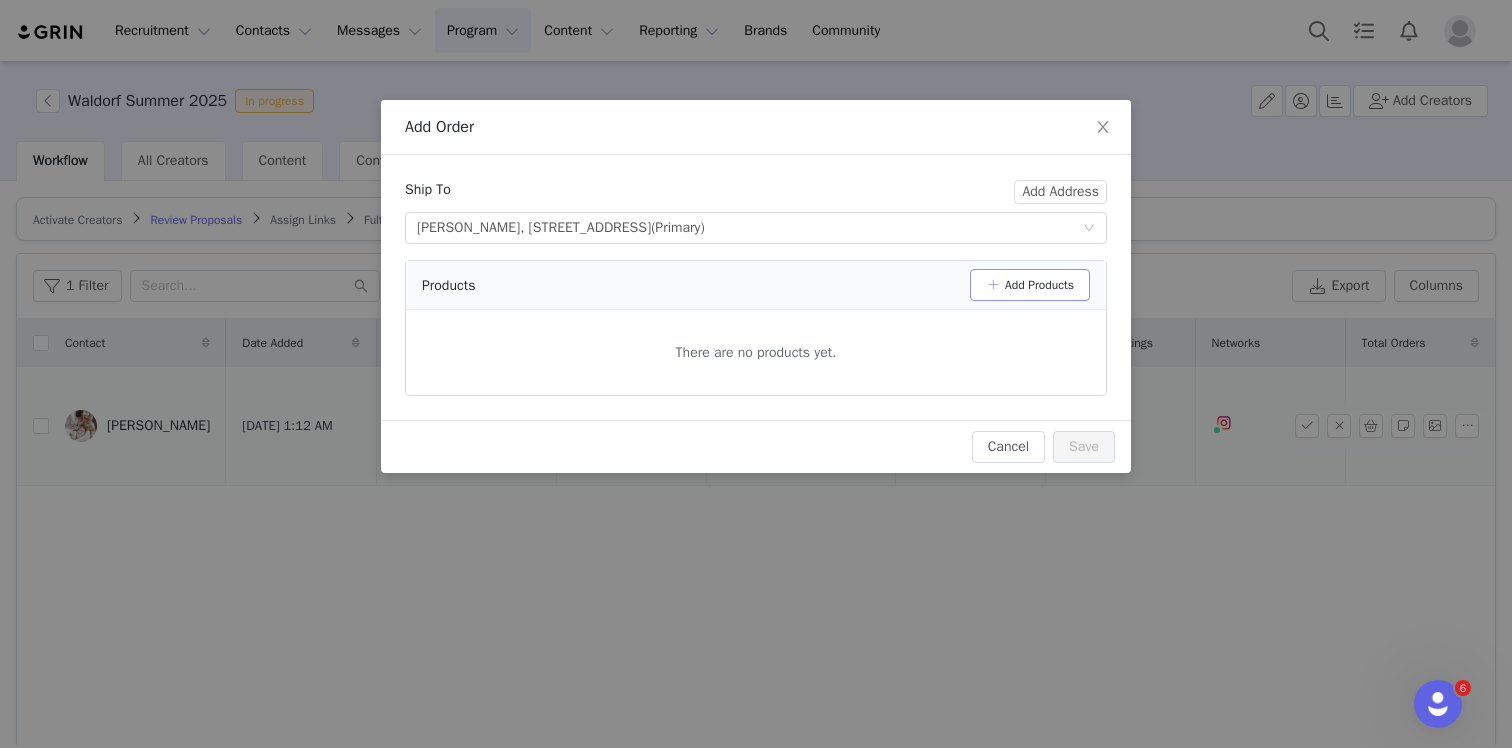 click on "Add Products" at bounding box center [1030, 285] 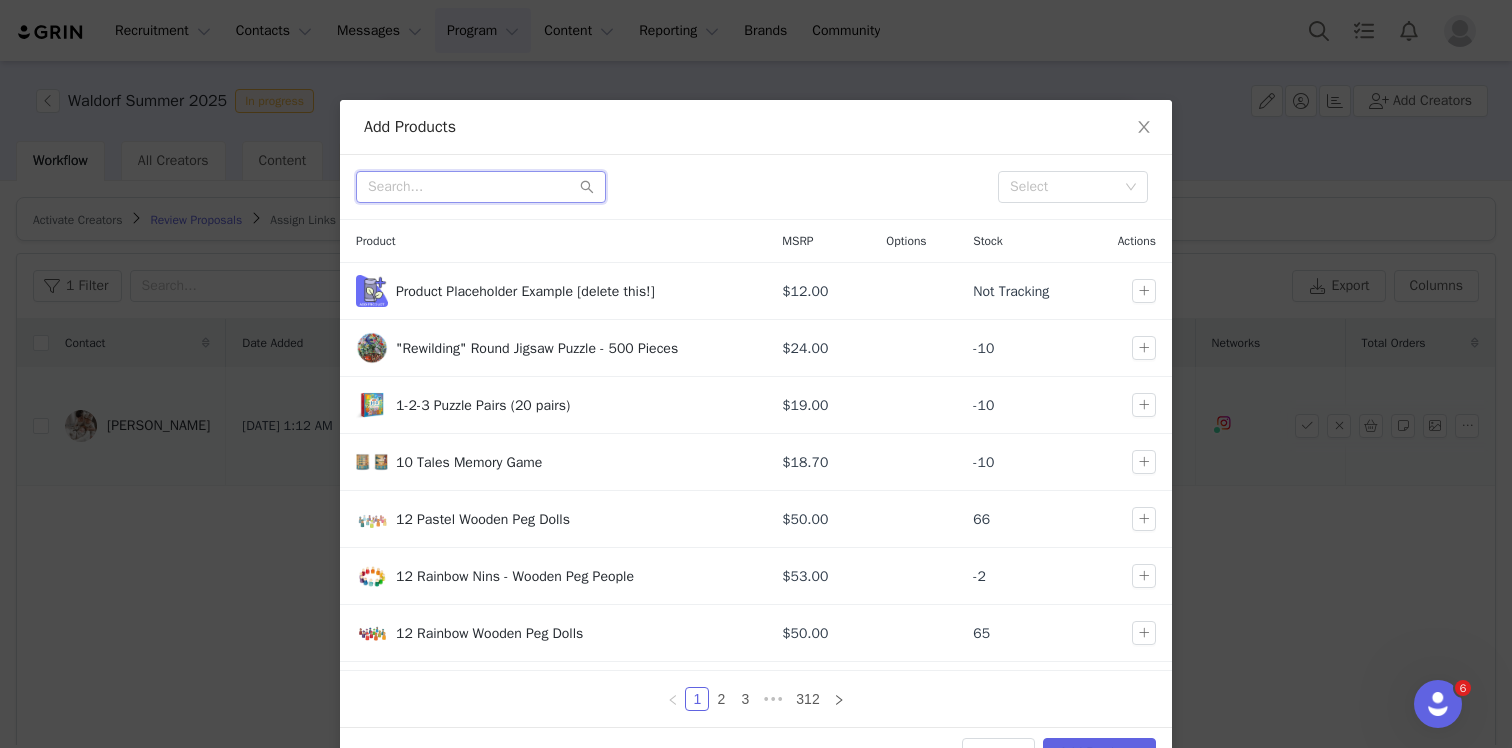 click at bounding box center (481, 187) 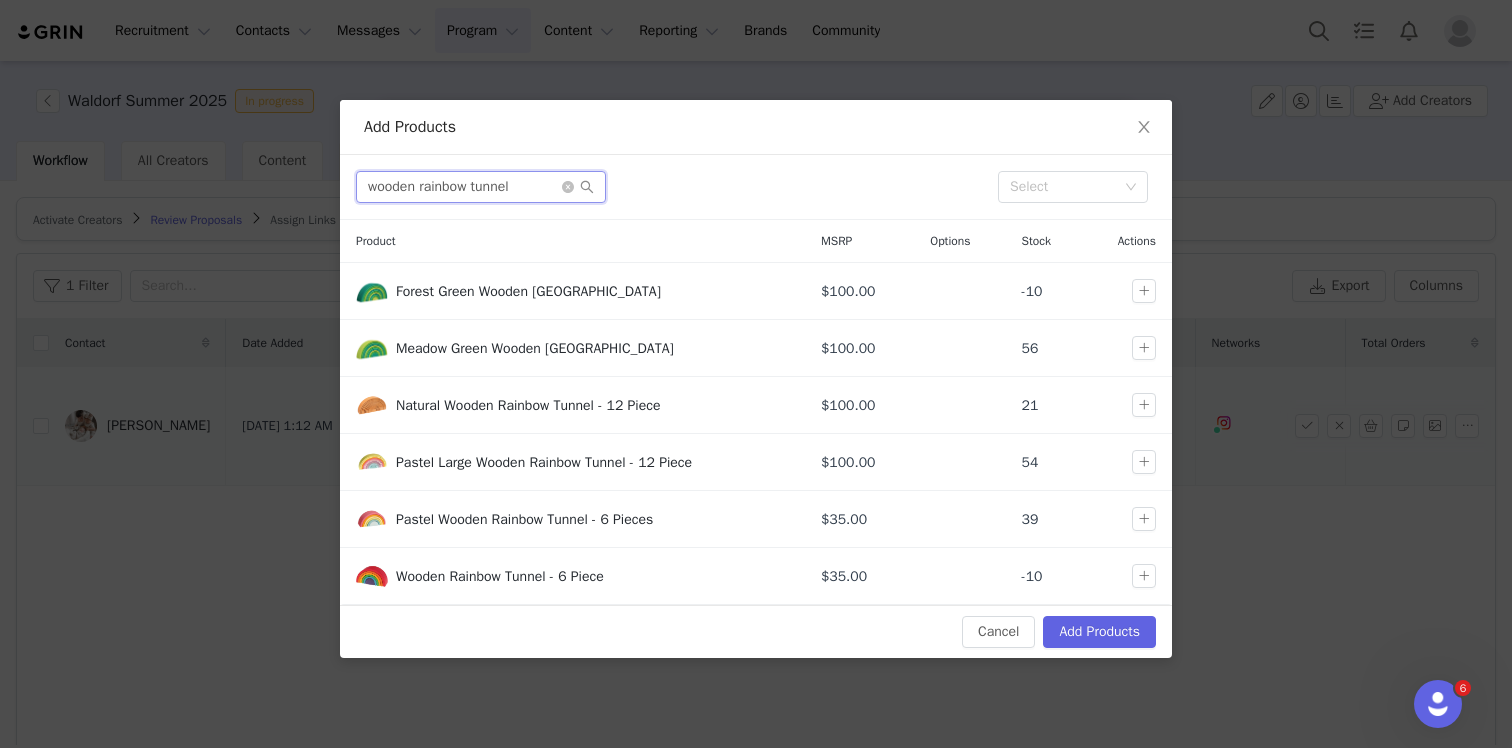 drag, startPoint x: 420, startPoint y: 187, endPoint x: 316, endPoint y: 187, distance: 104 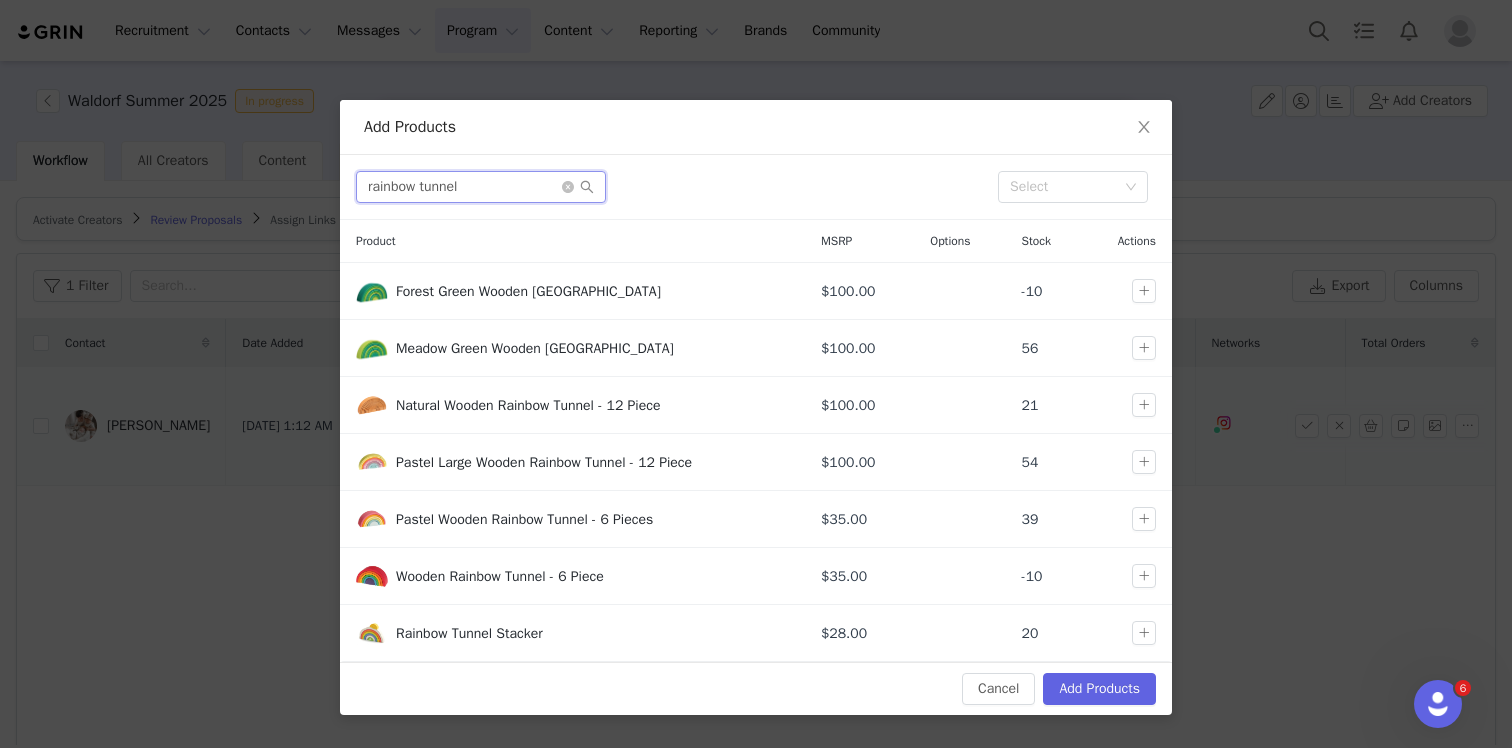 drag, startPoint x: 503, startPoint y: 193, endPoint x: 303, endPoint y: 193, distance: 200 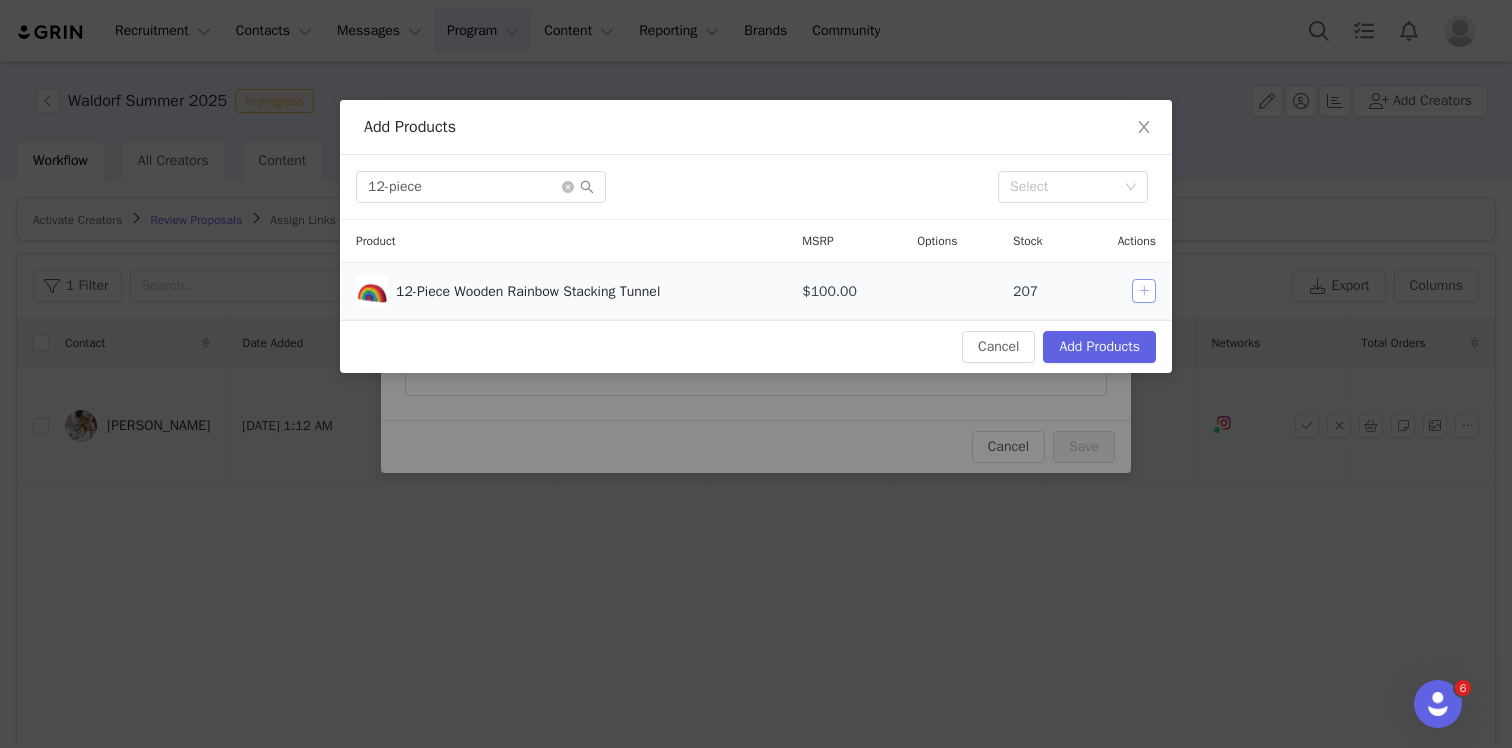 click at bounding box center (1144, 291) 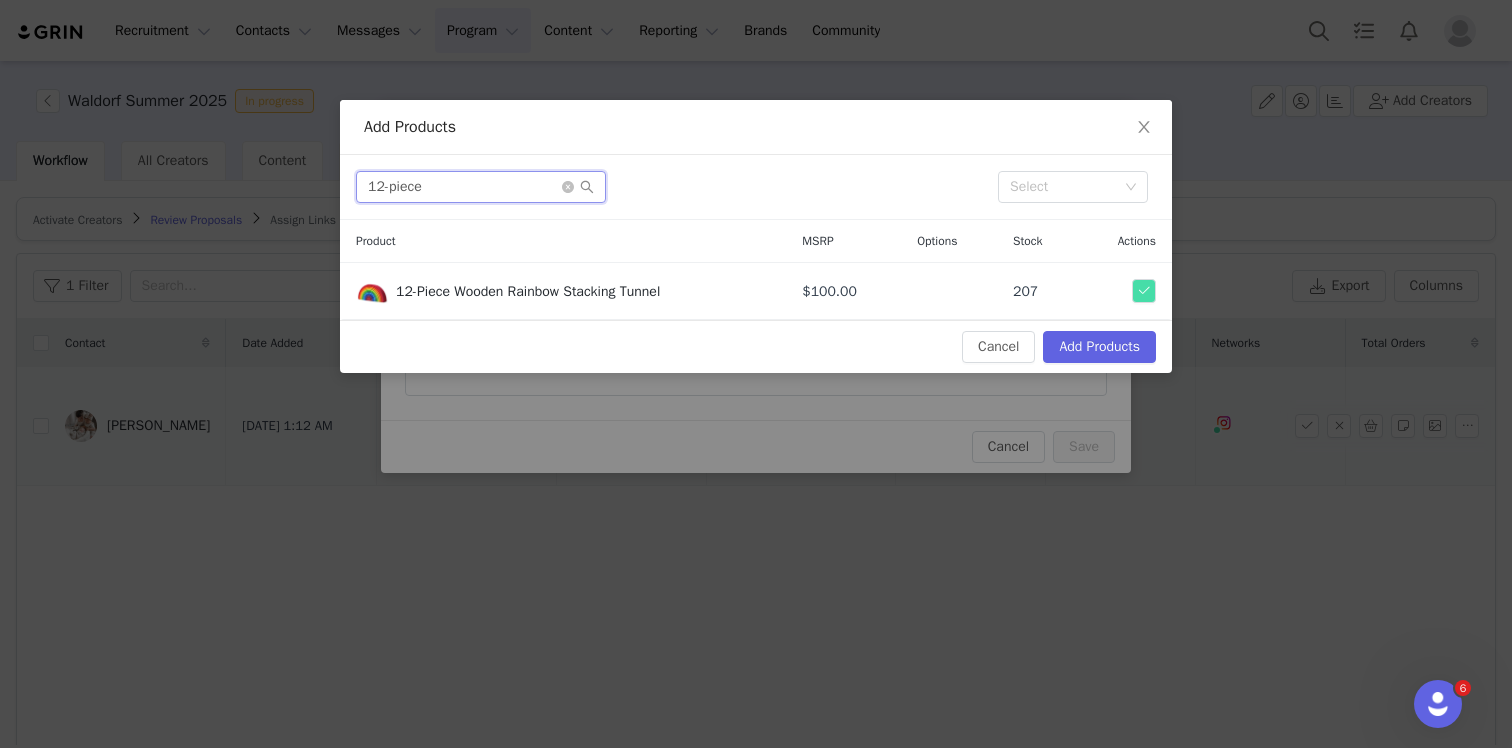 drag, startPoint x: 463, startPoint y: 194, endPoint x: 330, endPoint y: 177, distance: 134.08206 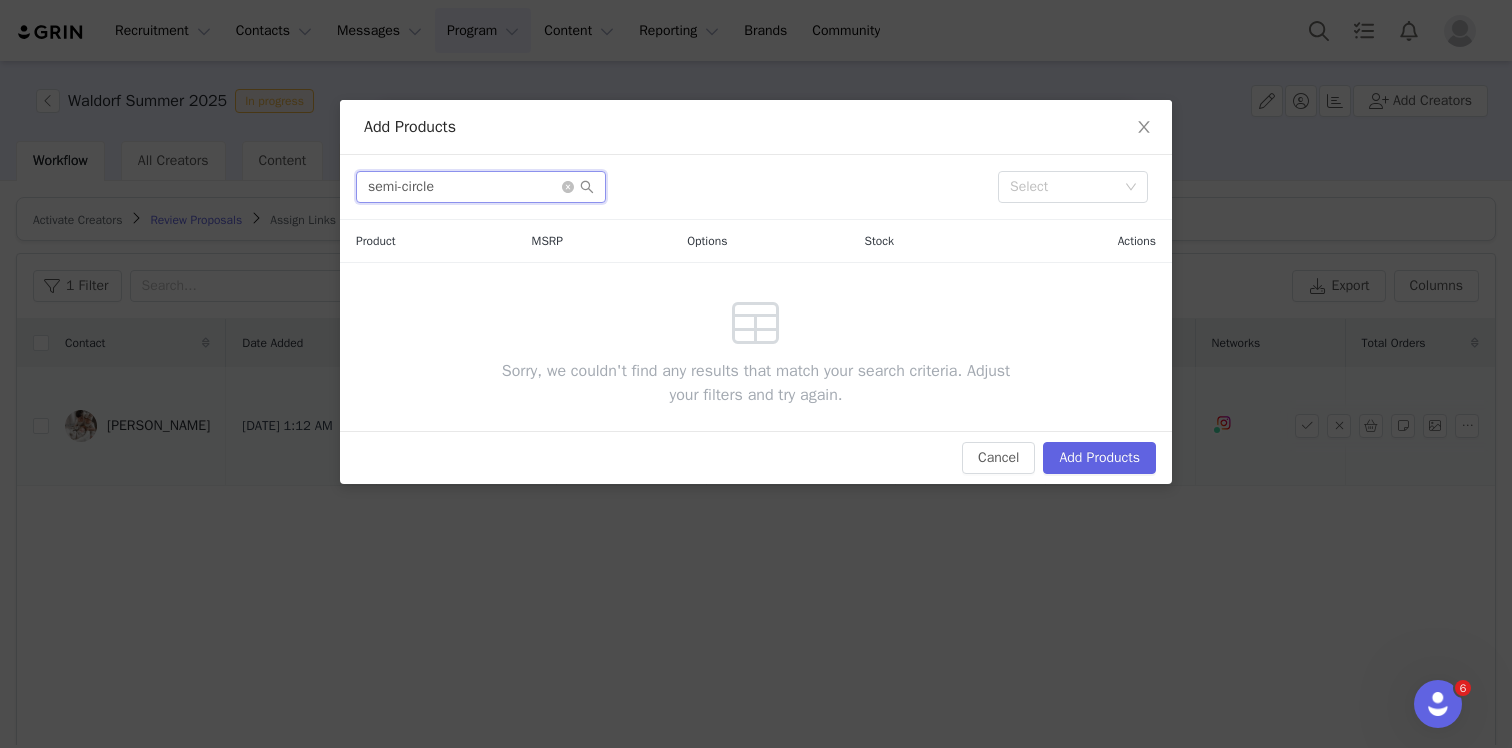 drag, startPoint x: 454, startPoint y: 185, endPoint x: 302, endPoint y: 185, distance: 152 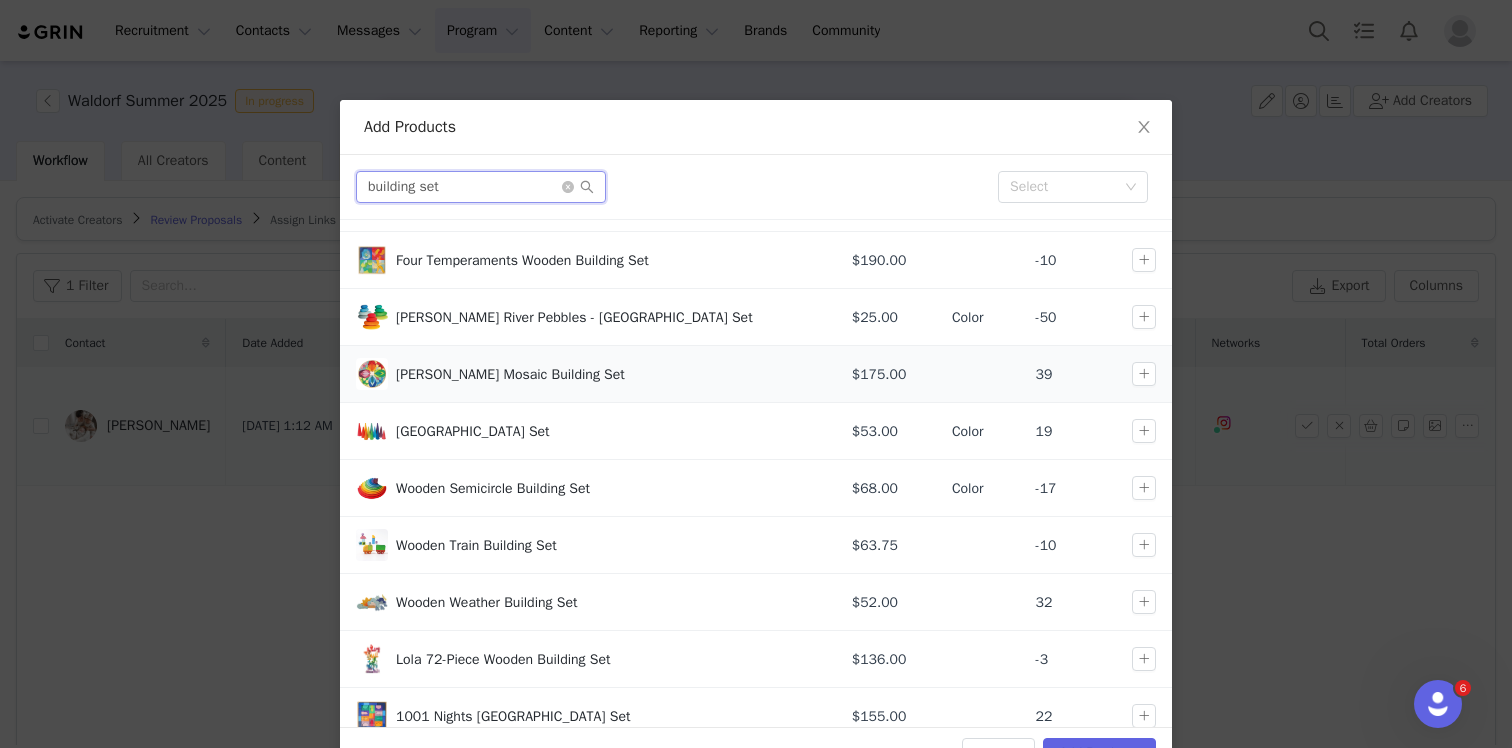 scroll, scrollTop: 35, scrollLeft: 0, axis: vertical 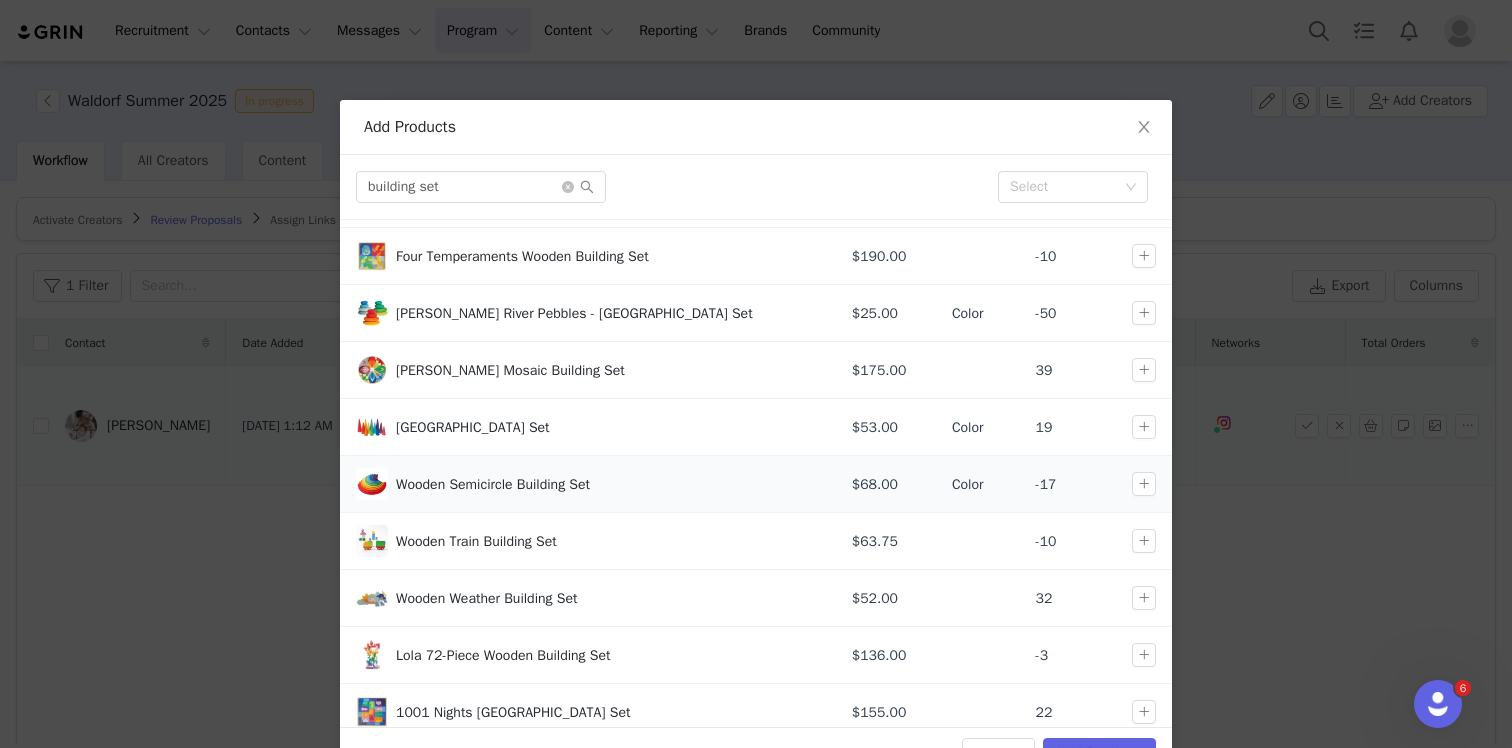 drag, startPoint x: 632, startPoint y: 483, endPoint x: 400, endPoint y: 486, distance: 232.0194 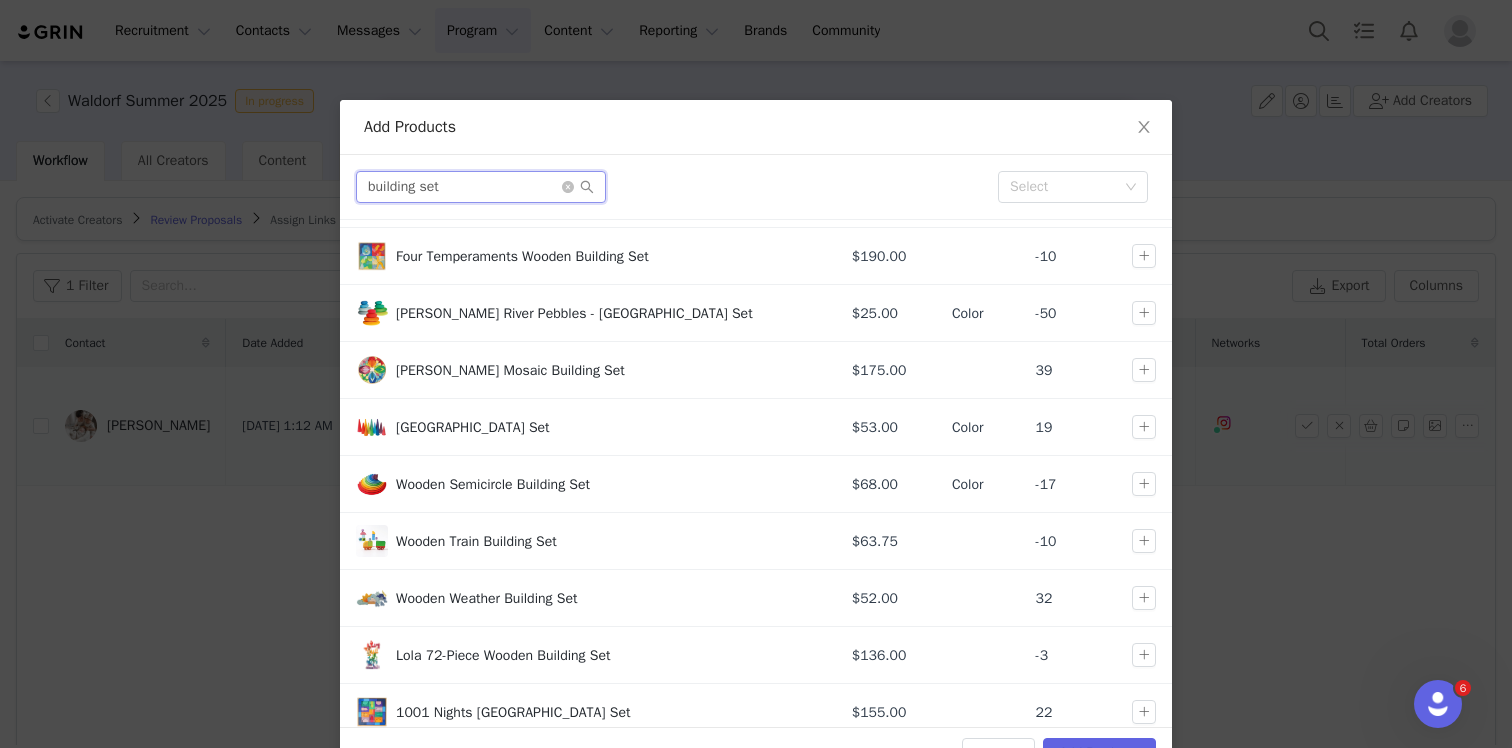 drag, startPoint x: 454, startPoint y: 184, endPoint x: 326, endPoint y: 184, distance: 128 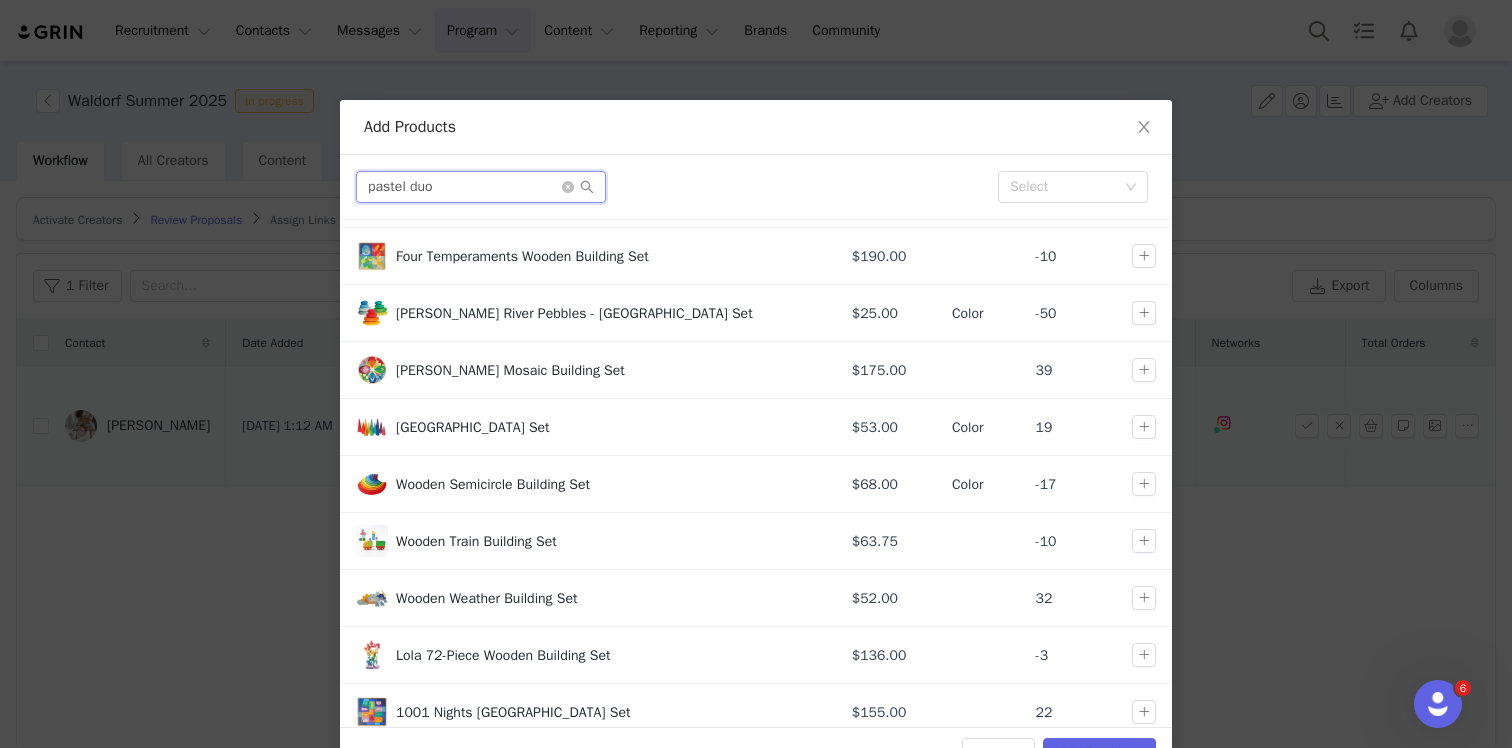 scroll, scrollTop: 0, scrollLeft: 0, axis: both 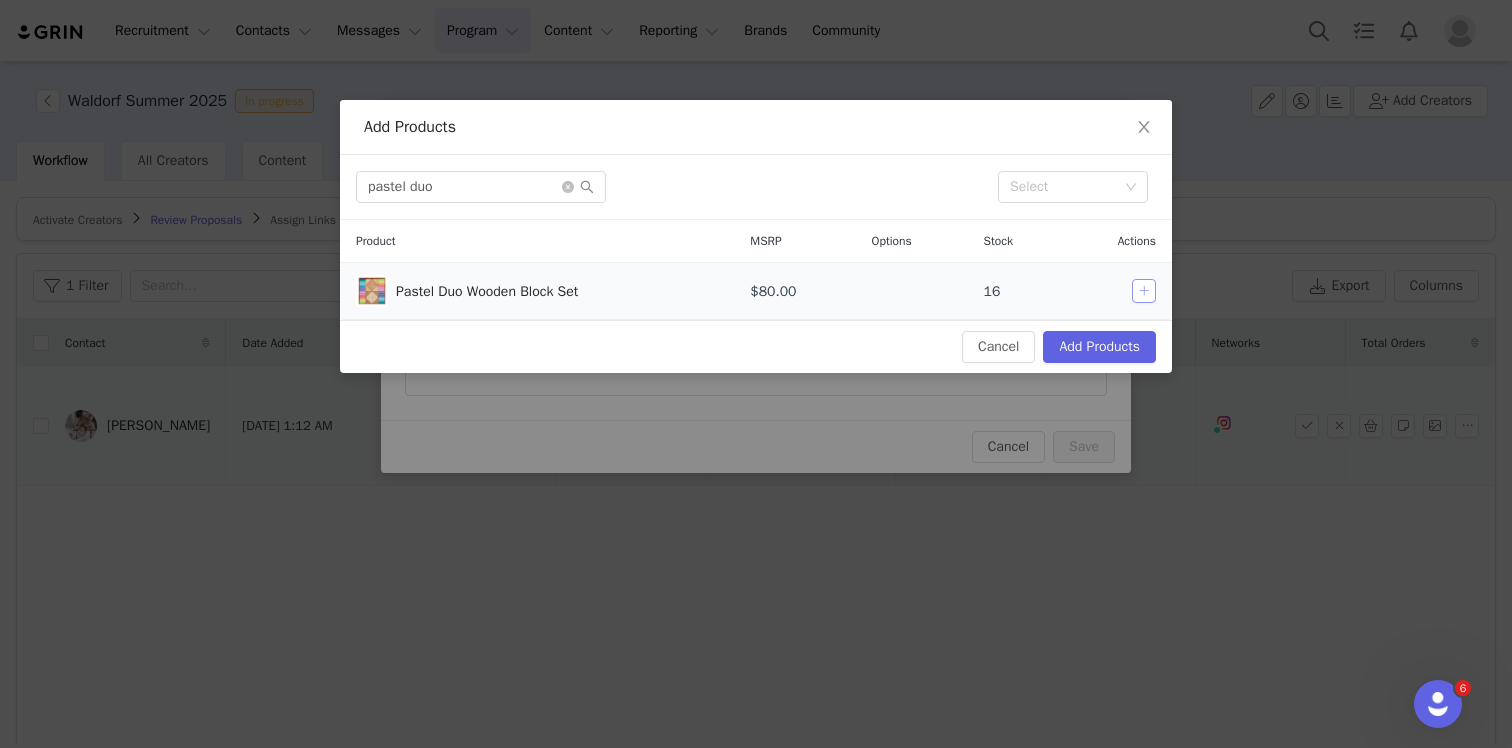 click at bounding box center [1144, 291] 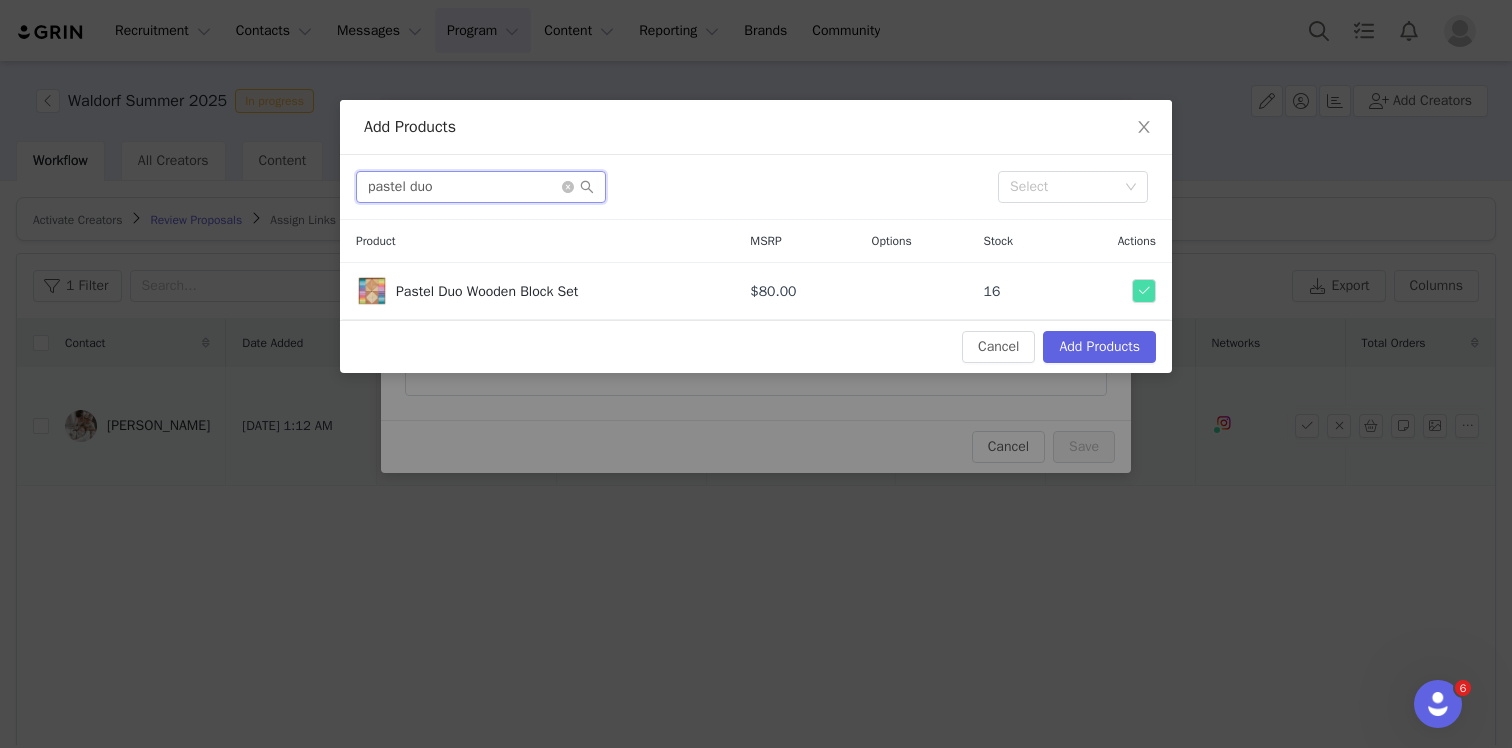 drag, startPoint x: 447, startPoint y: 189, endPoint x: 355, endPoint y: 189, distance: 92 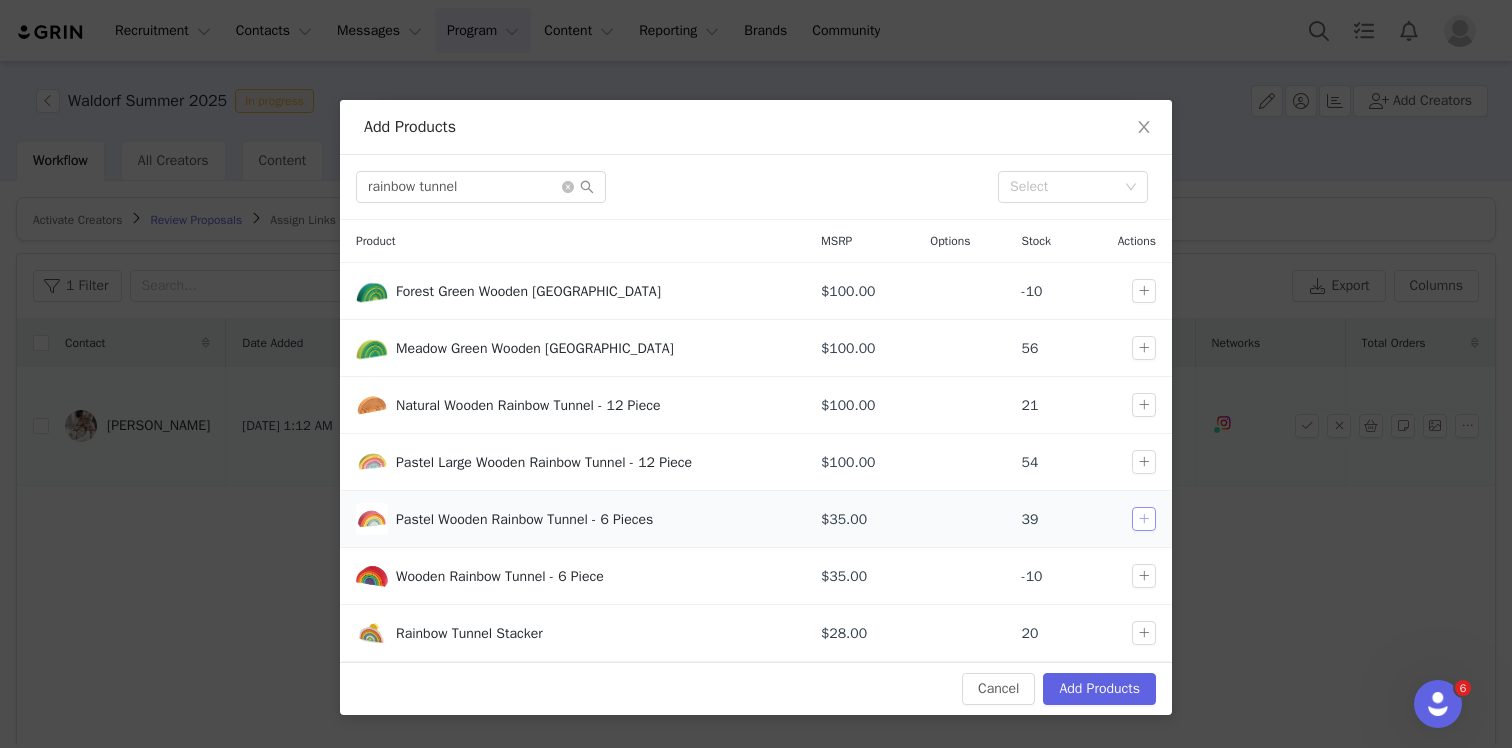 click at bounding box center (1144, 519) 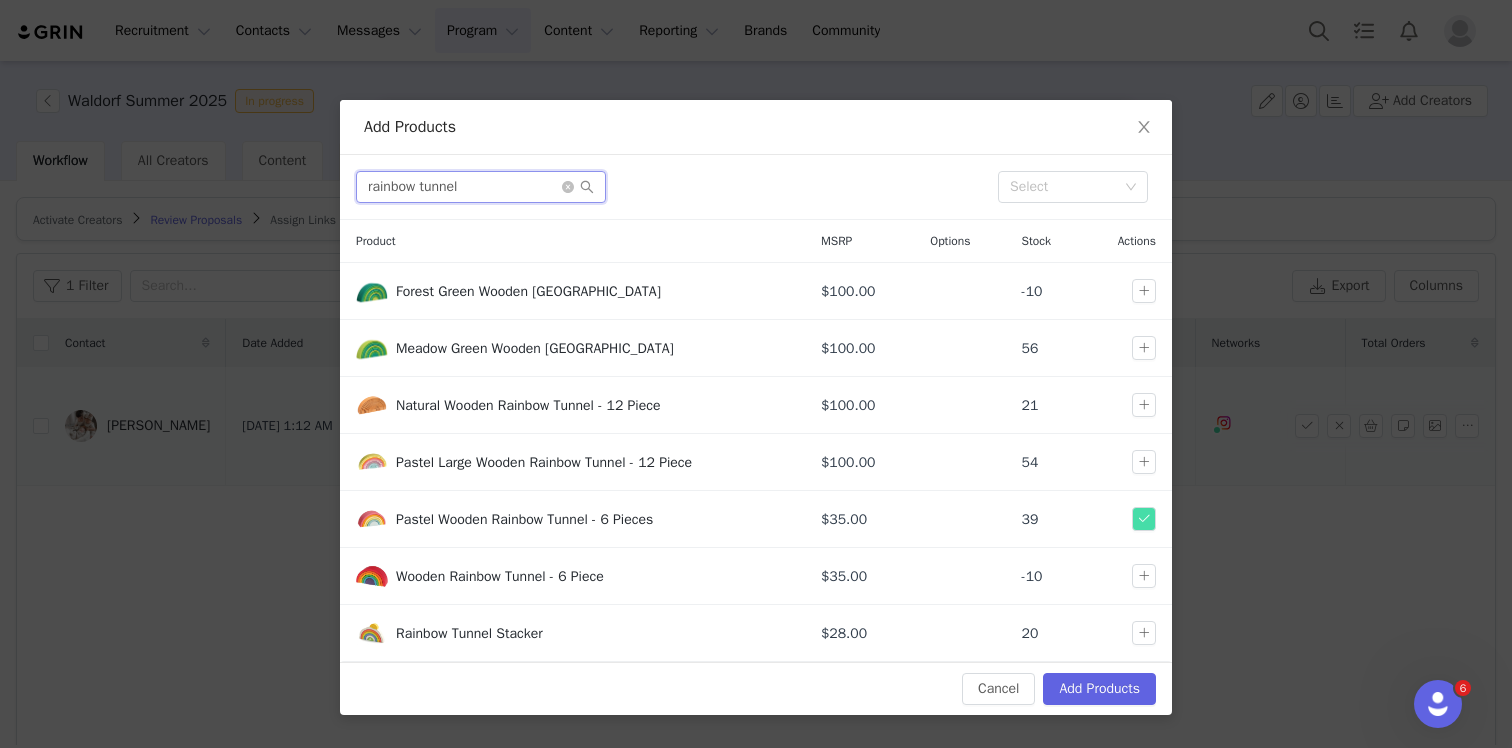 drag, startPoint x: 497, startPoint y: 188, endPoint x: 232, endPoint y: 188, distance: 265 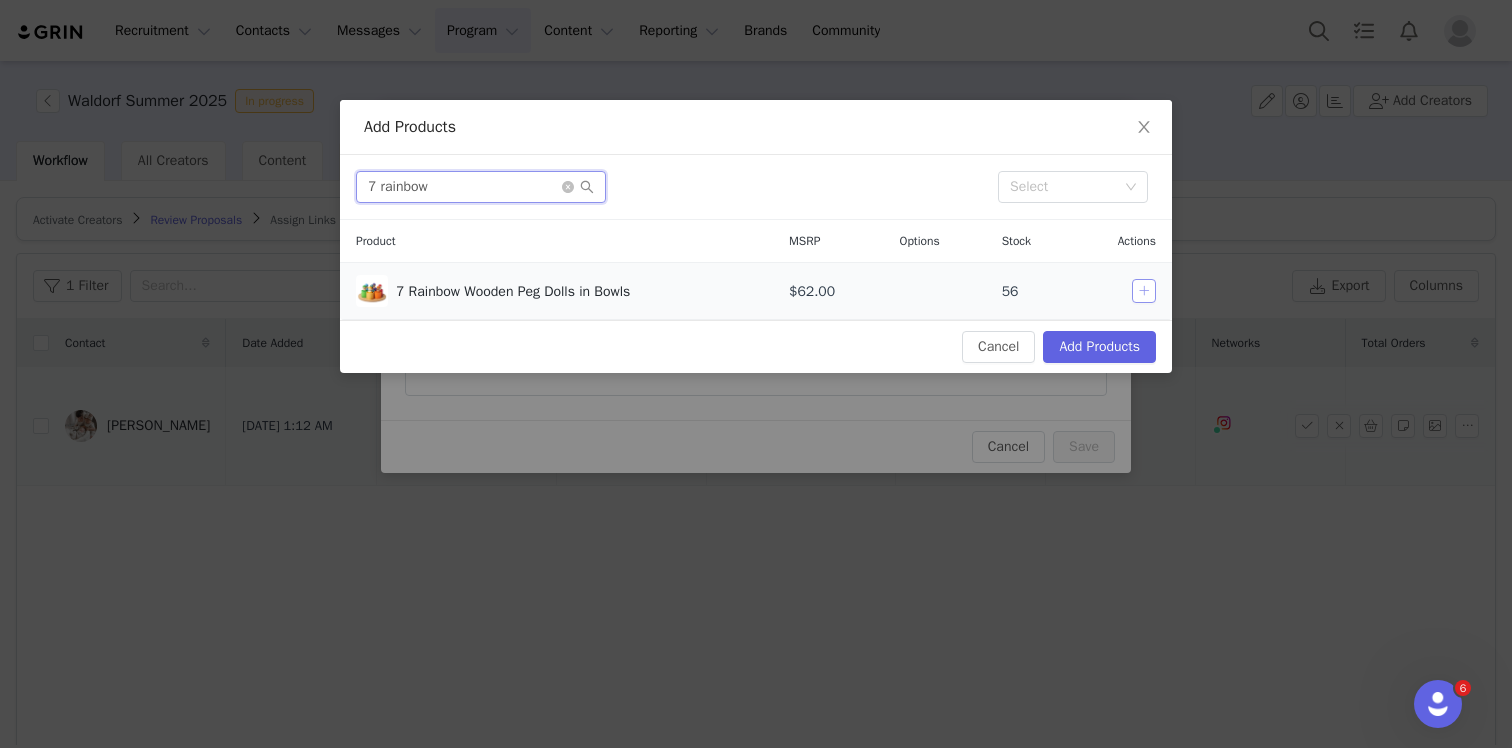 type on "7 rainbow" 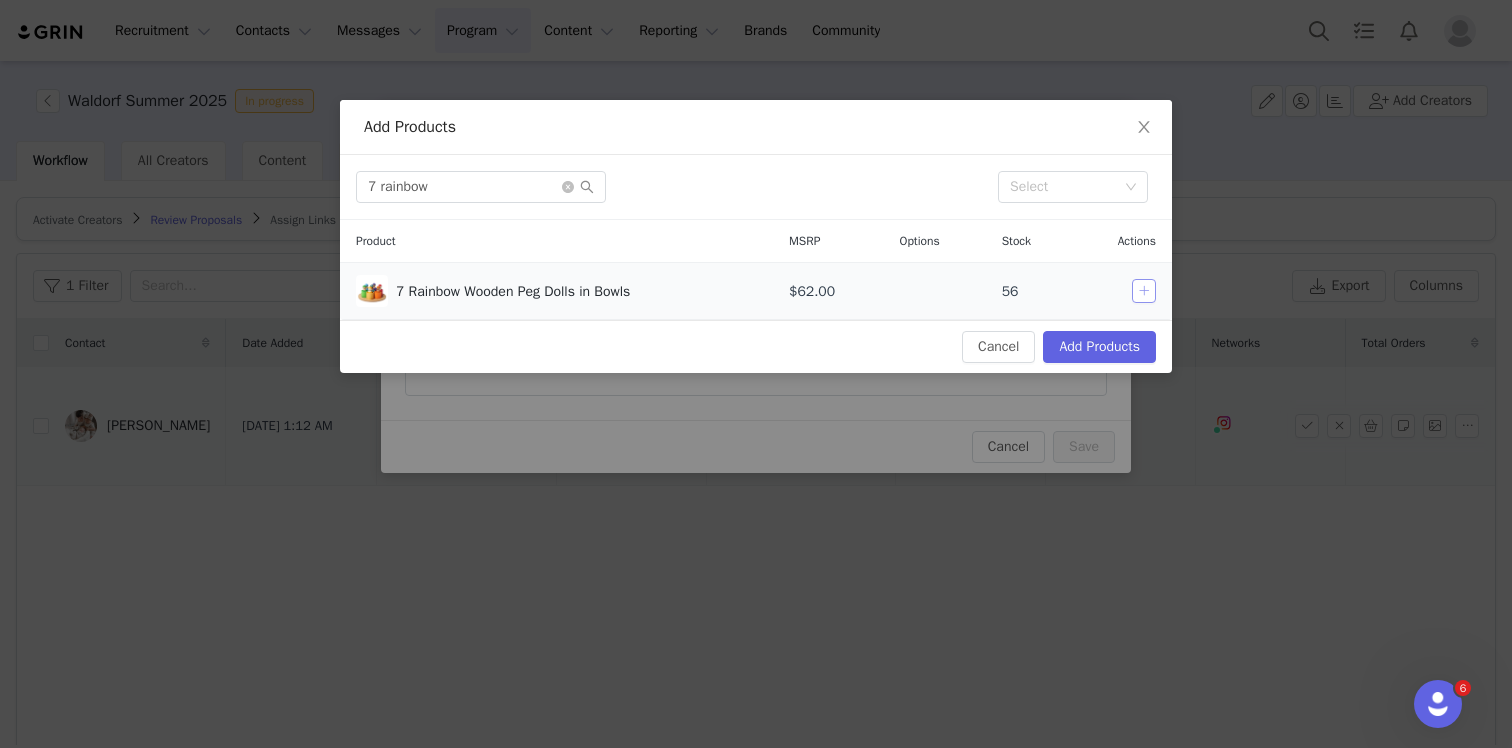 click at bounding box center (1144, 291) 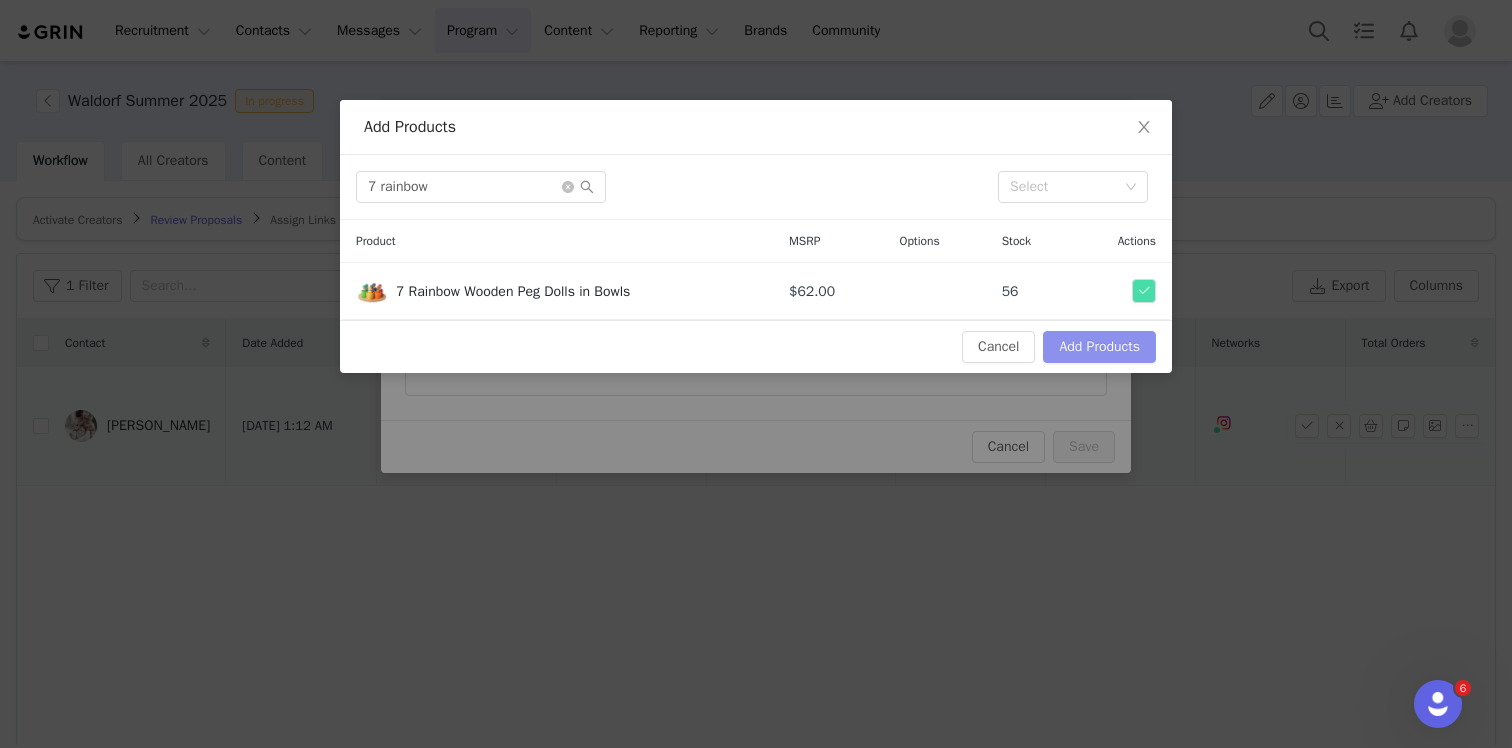 click on "Add Products" at bounding box center [1099, 347] 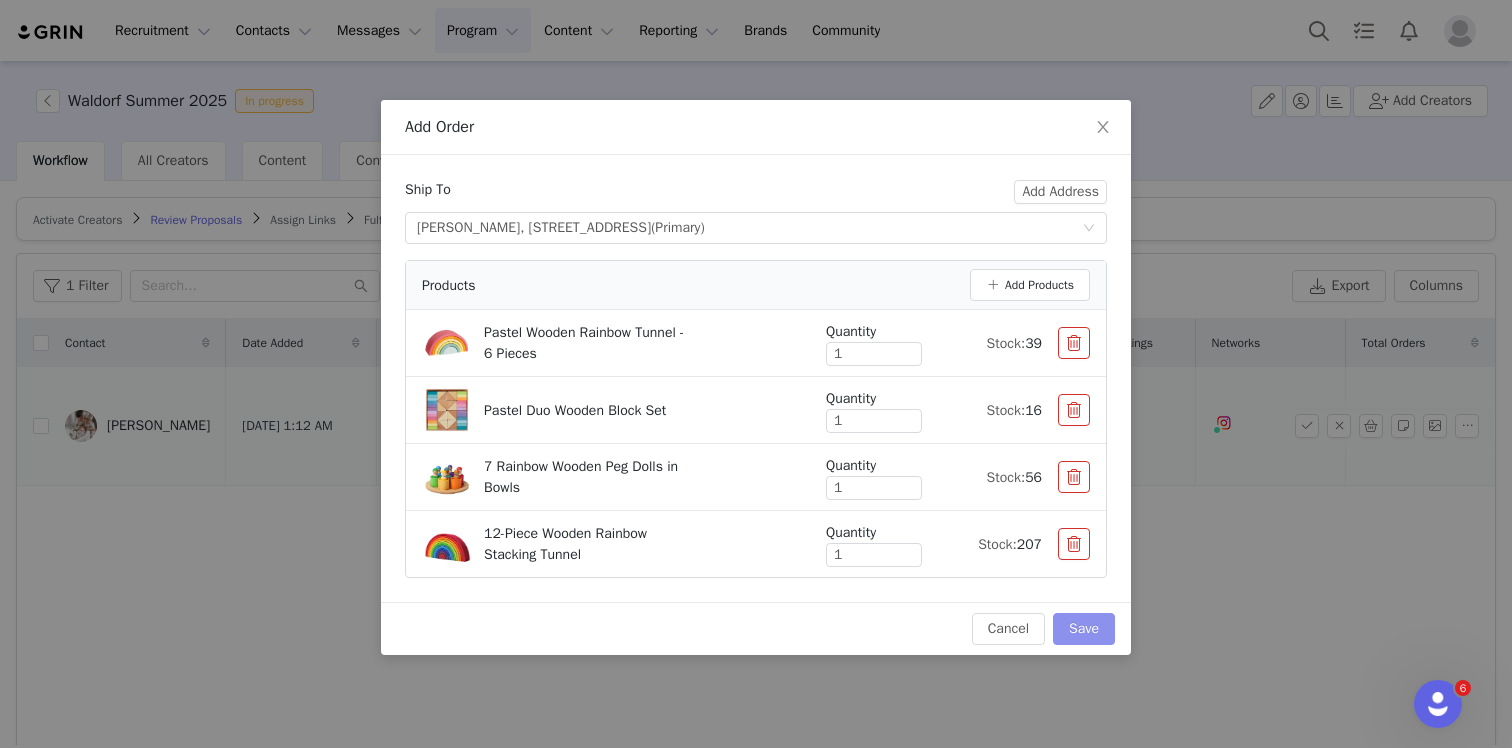 click on "Save" at bounding box center (1084, 629) 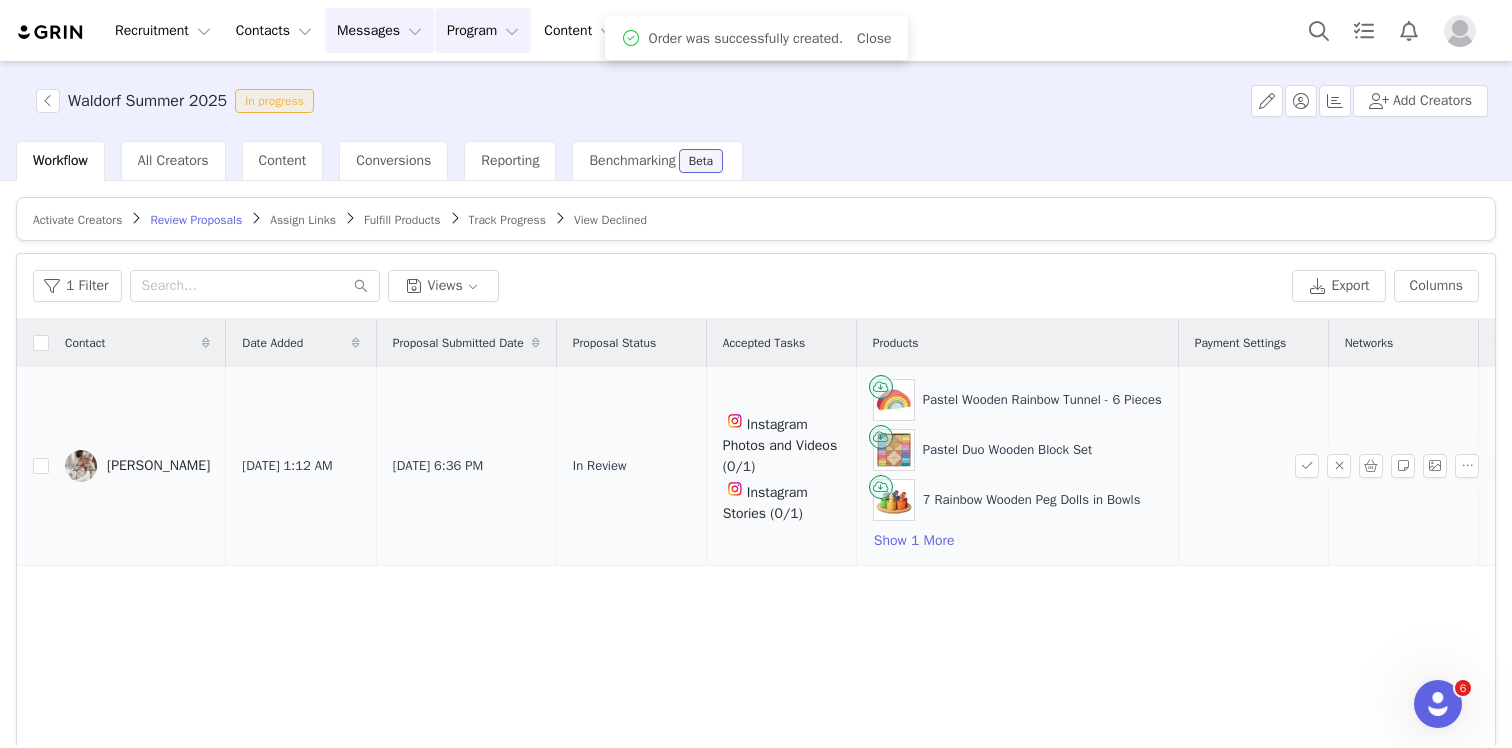 click on "Messages Messages" at bounding box center [379, 30] 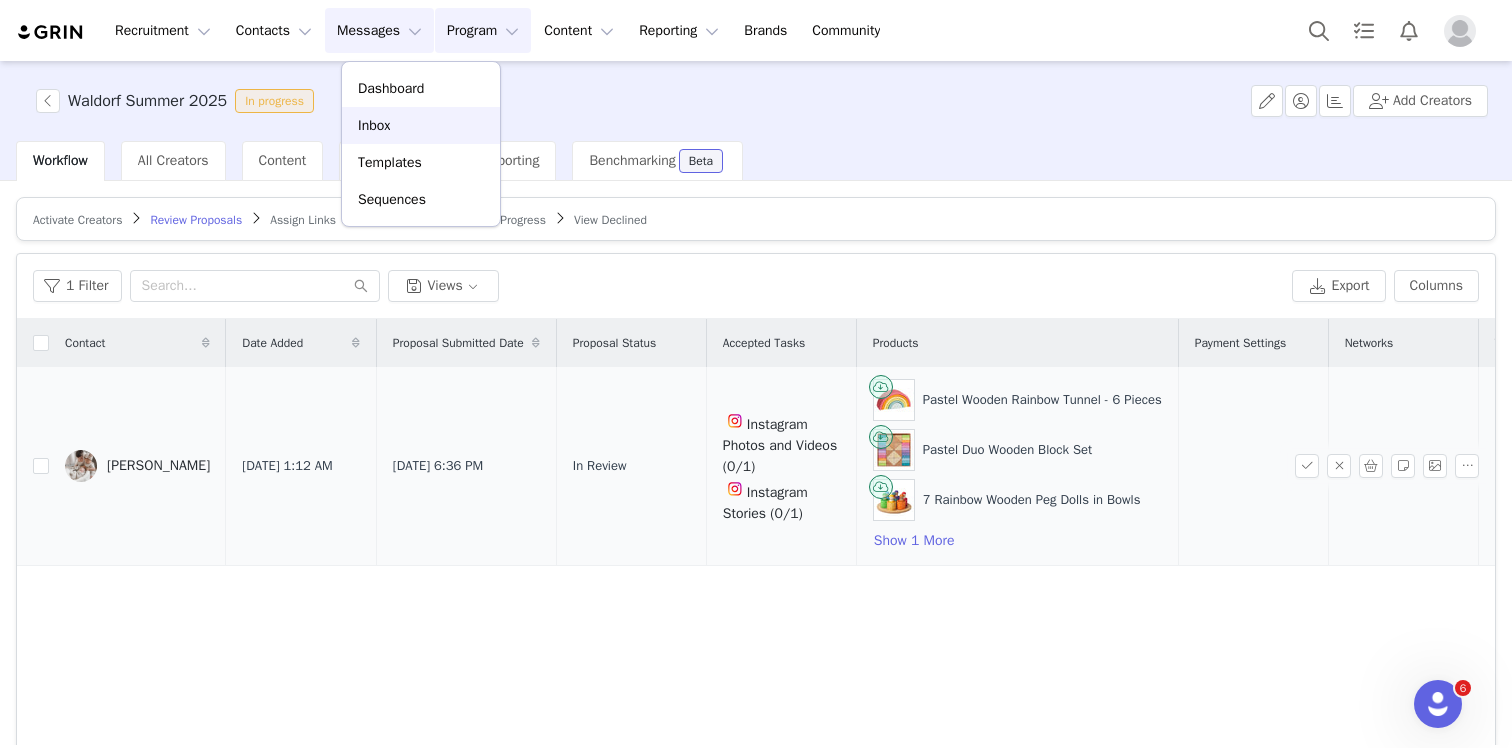 click on "Inbox" at bounding box center [421, 125] 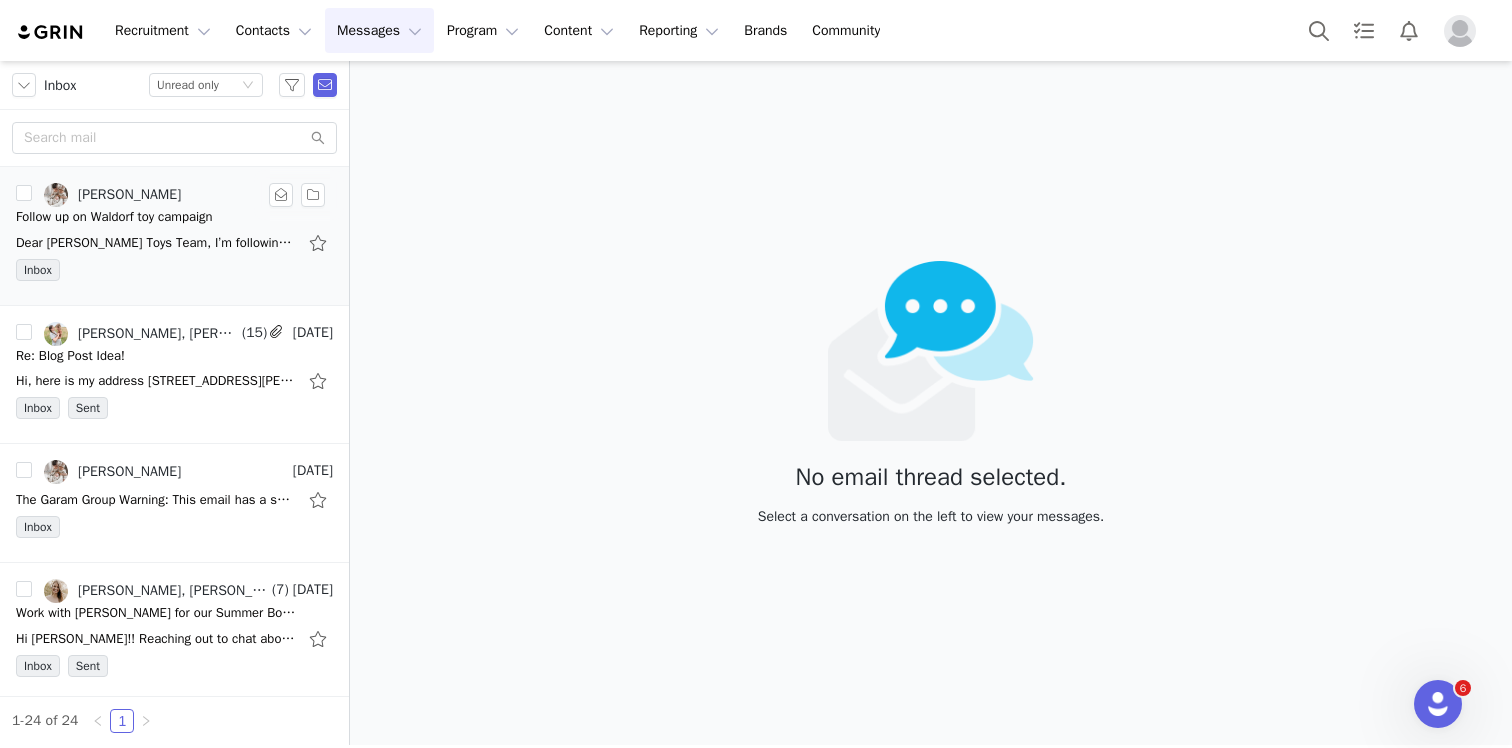 click on "Dear [PERSON_NAME] Toys Team,
I’m following up regarding the Waldorf toy campaign I submitted a proposal for. The submission form didn’t allow me to select products manually, so I was advised to submit the proposal first and then email the items I’d lik" at bounding box center (156, 243) 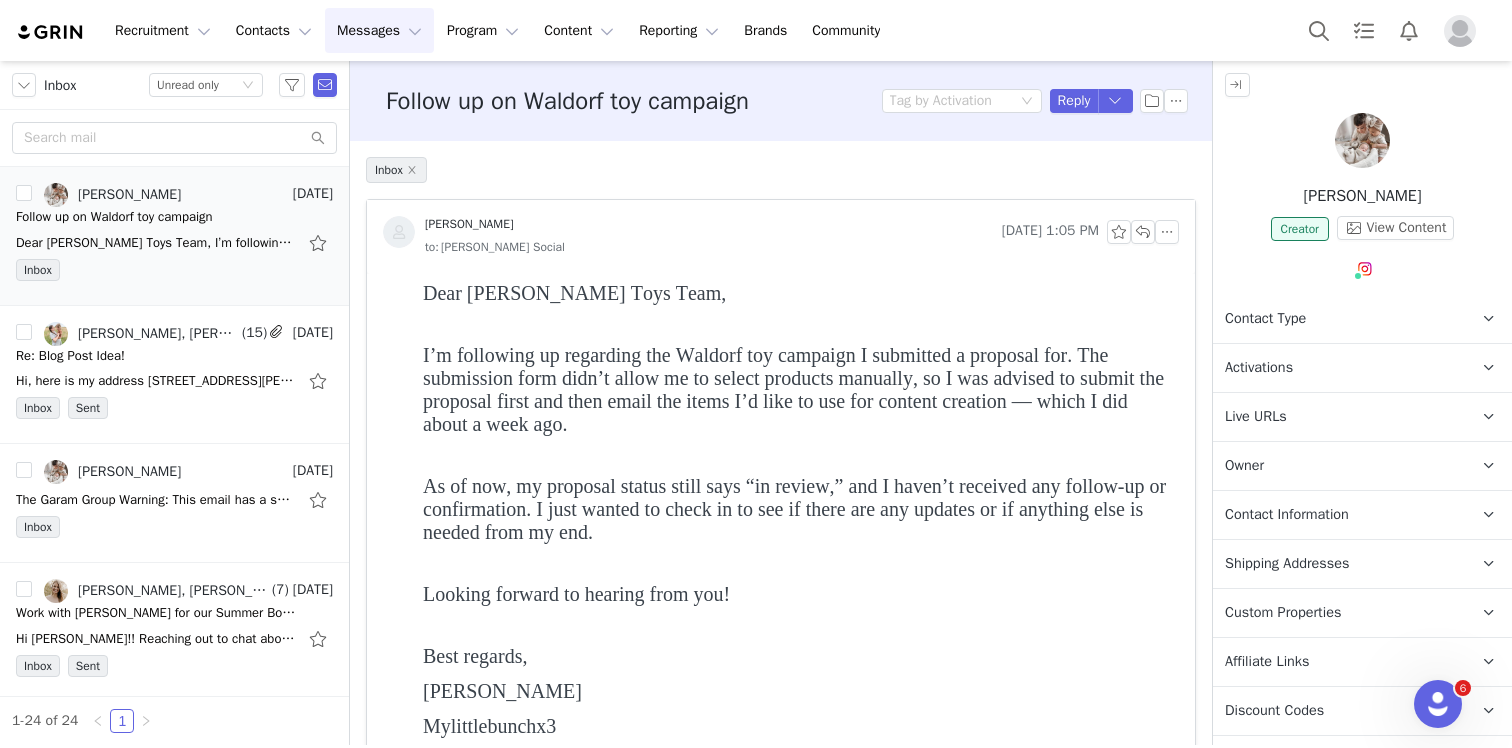 scroll, scrollTop: 0, scrollLeft: 0, axis: both 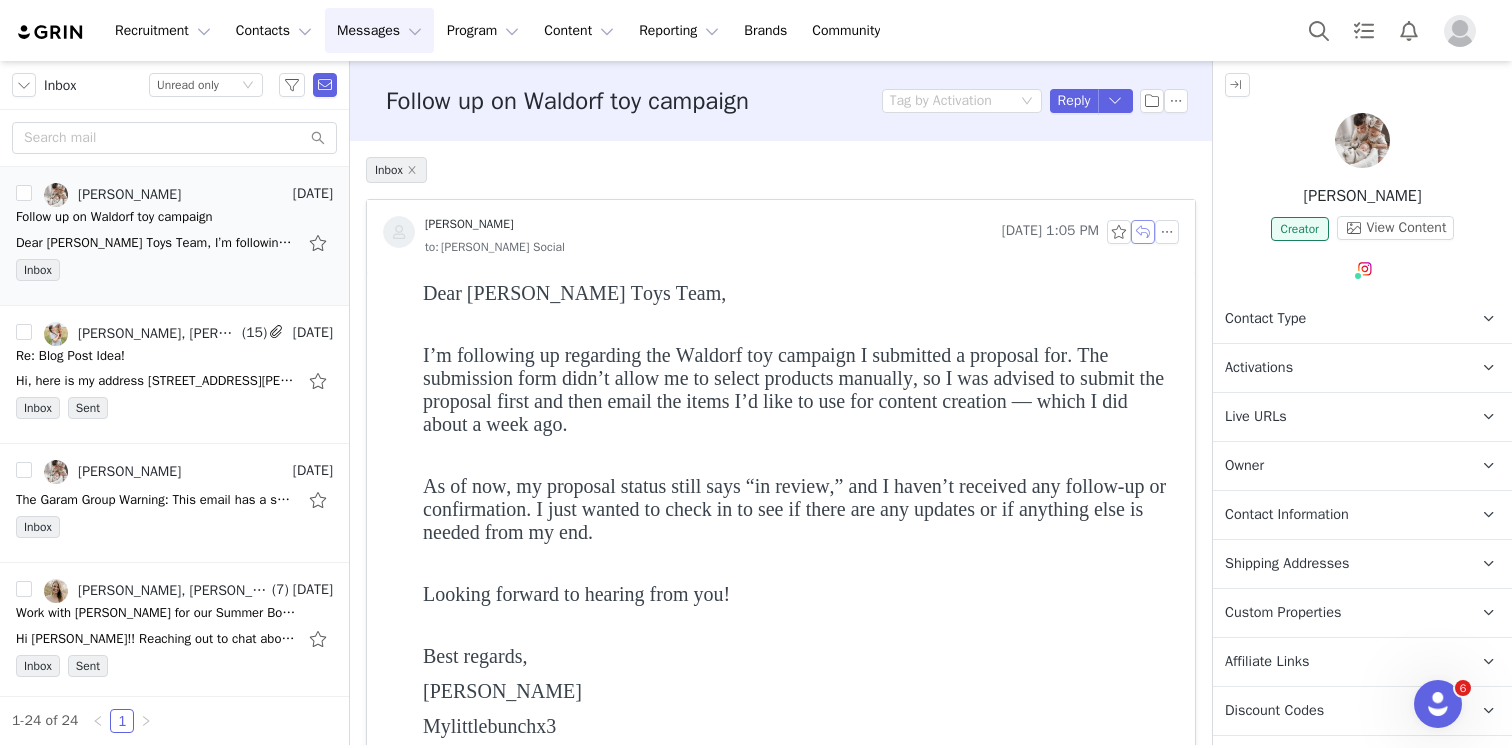 click at bounding box center [1143, 232] 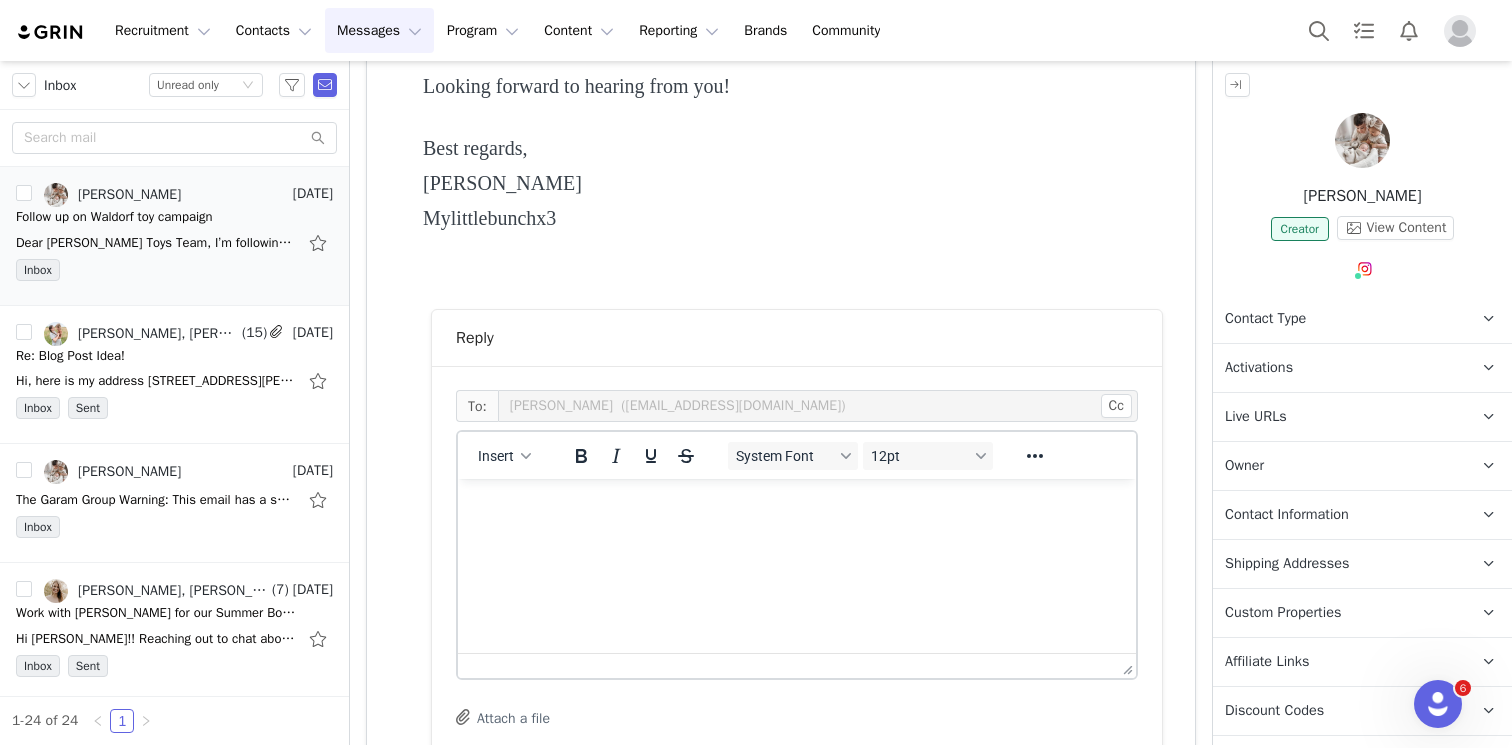 scroll, scrollTop: 711, scrollLeft: 0, axis: vertical 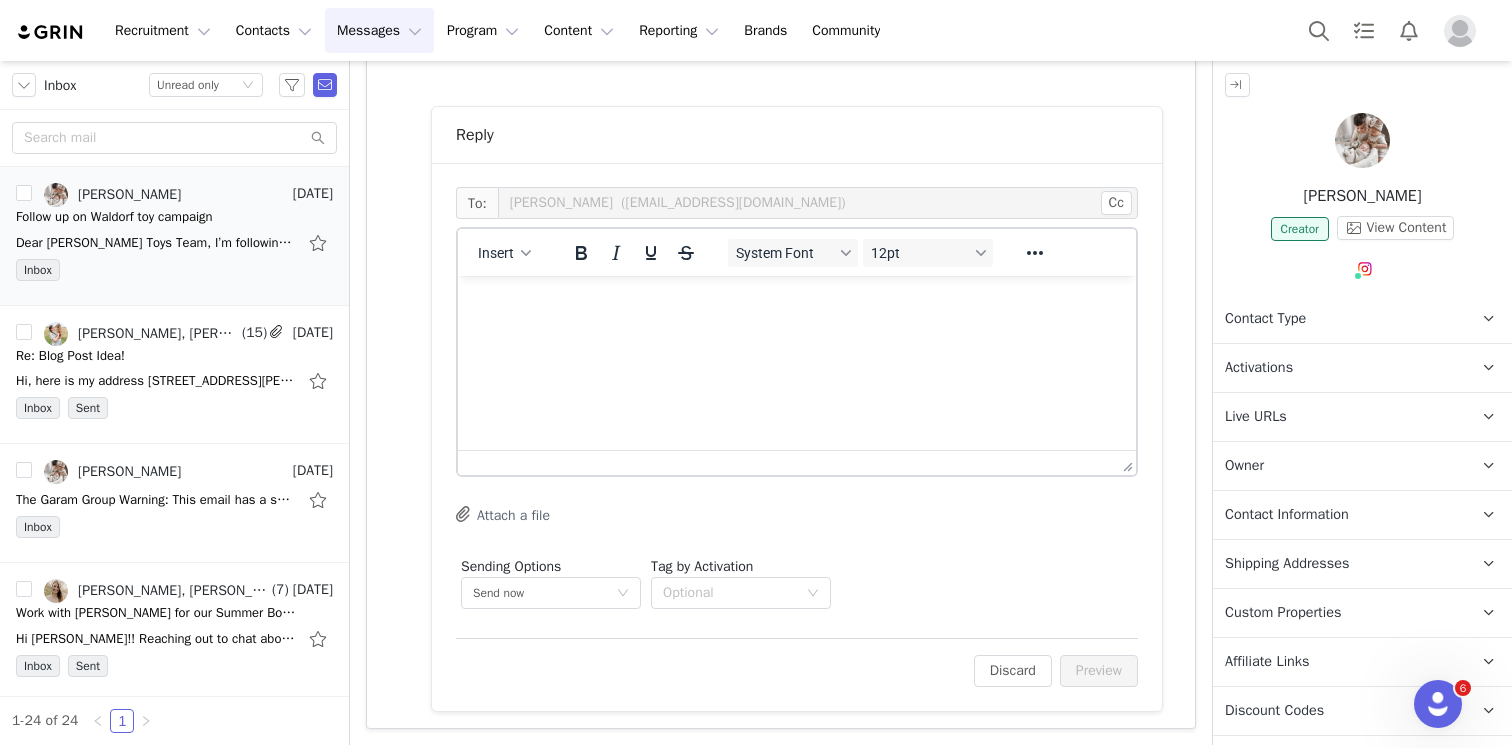 click at bounding box center [797, 303] 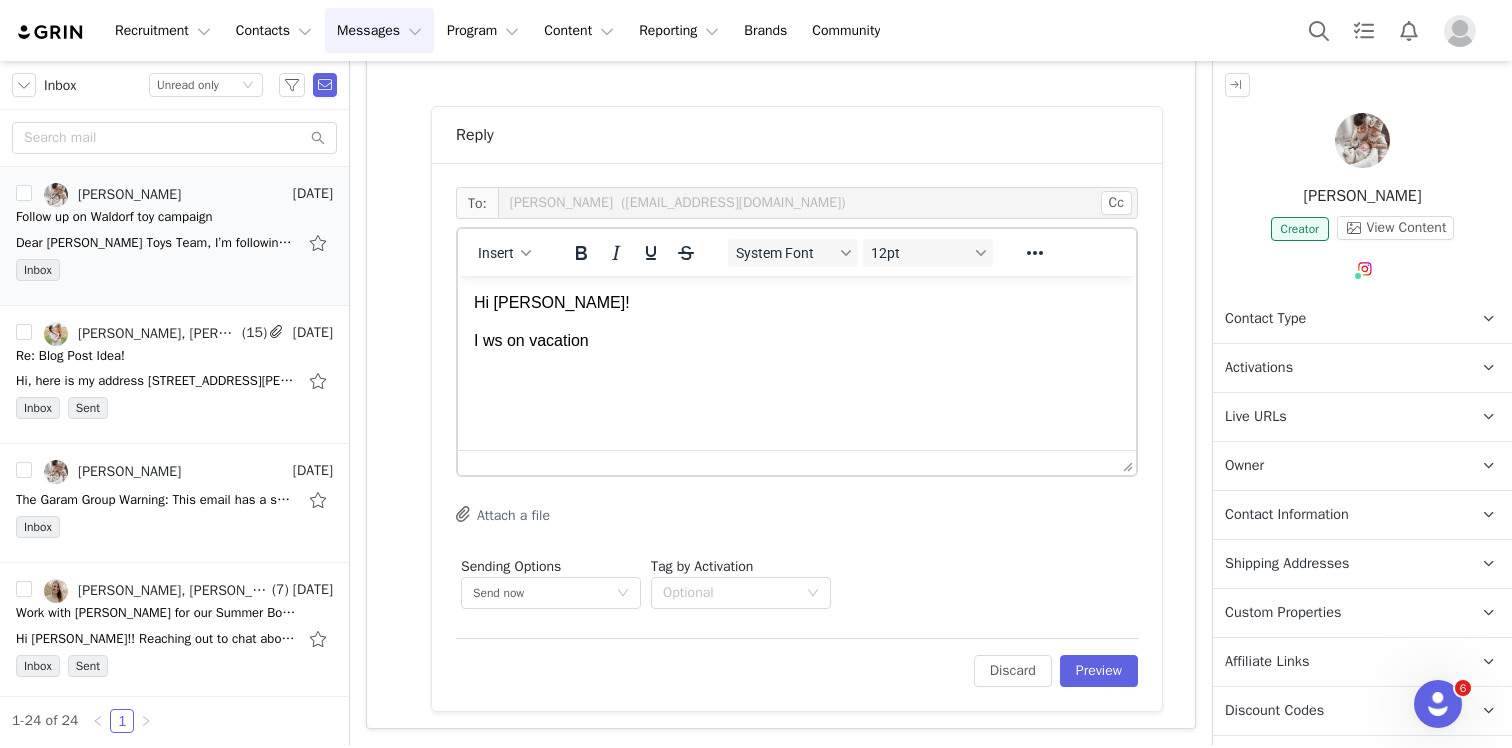 click on "I ws on vacation" at bounding box center (797, 341) 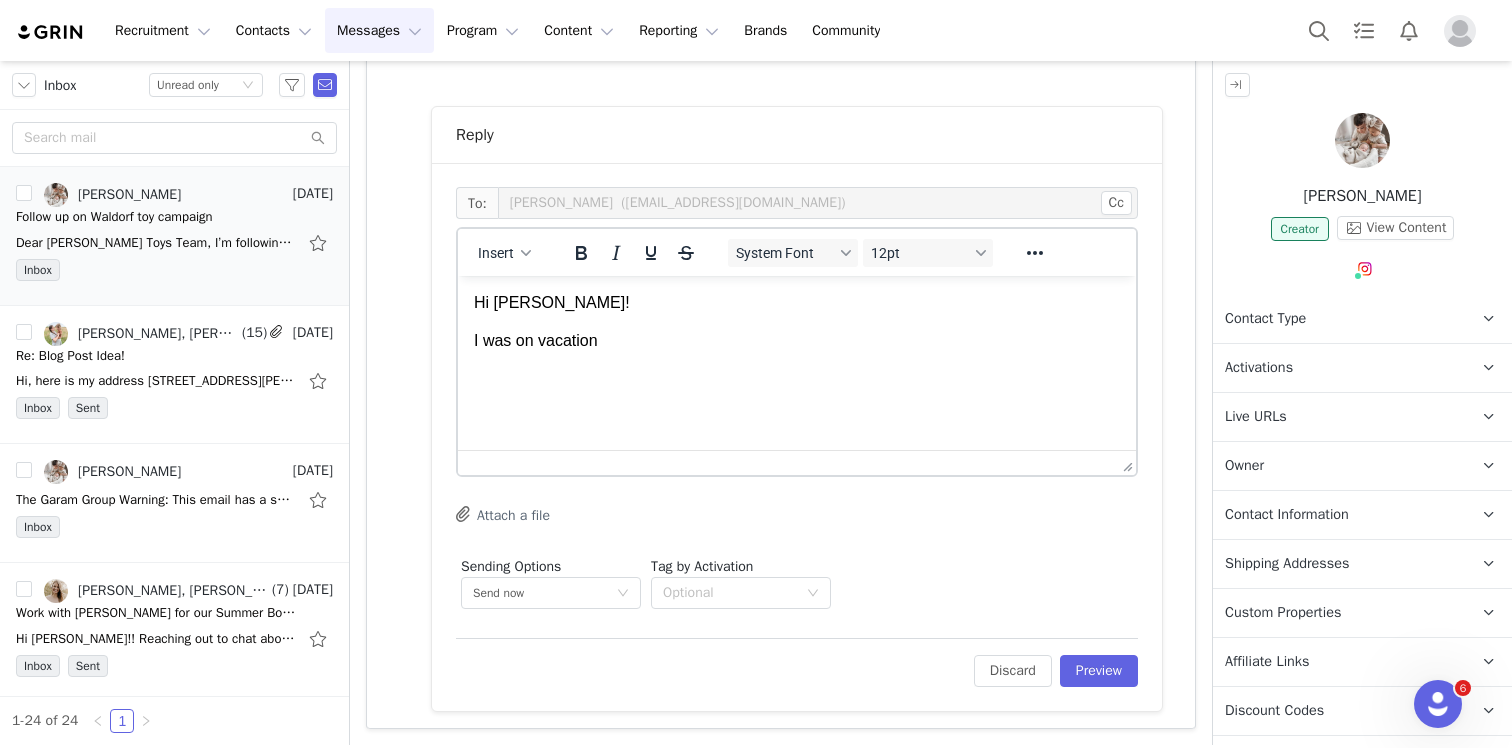 click on "I was on vacation" at bounding box center [797, 341] 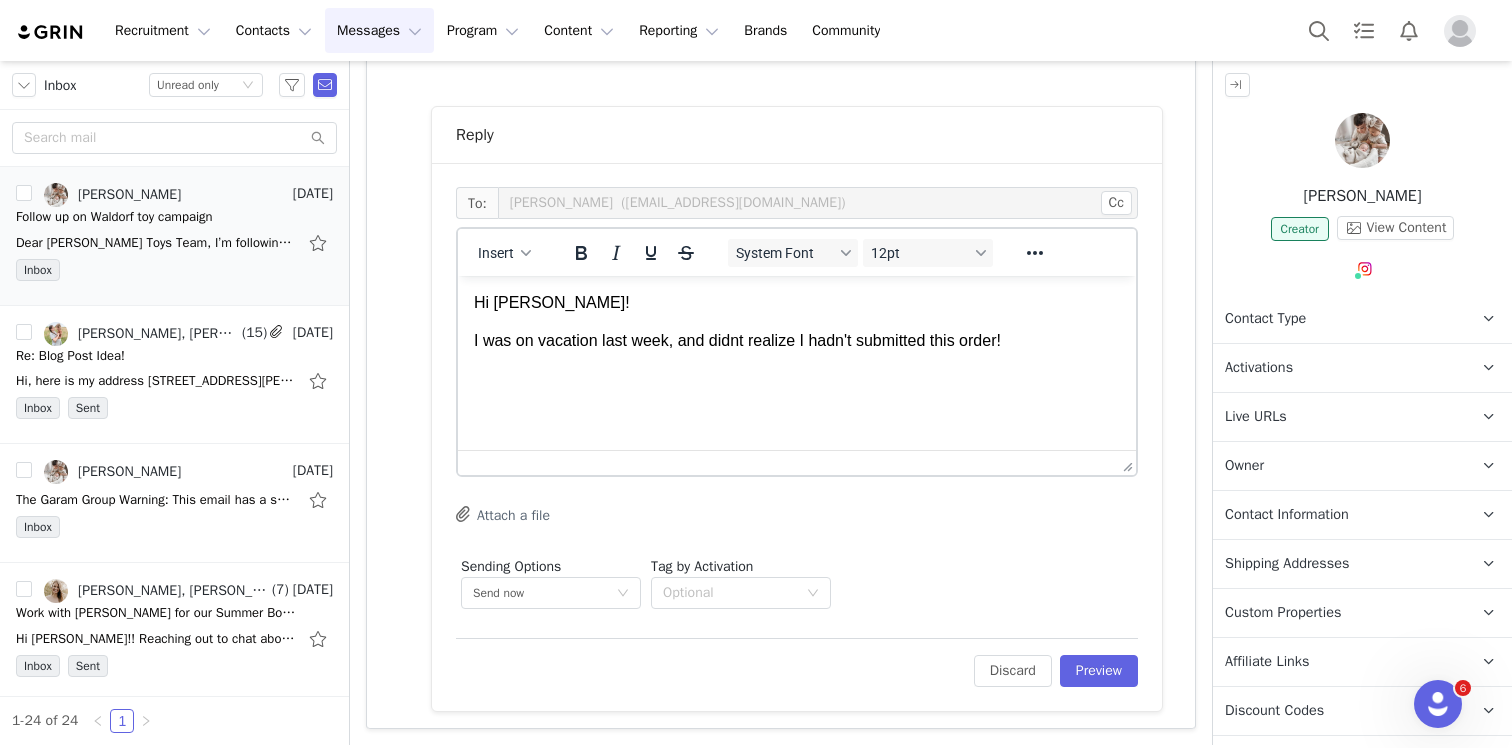 click on "I was on vacation last week, and didnt realize I hadn't submitted this order!" at bounding box center [797, 341] 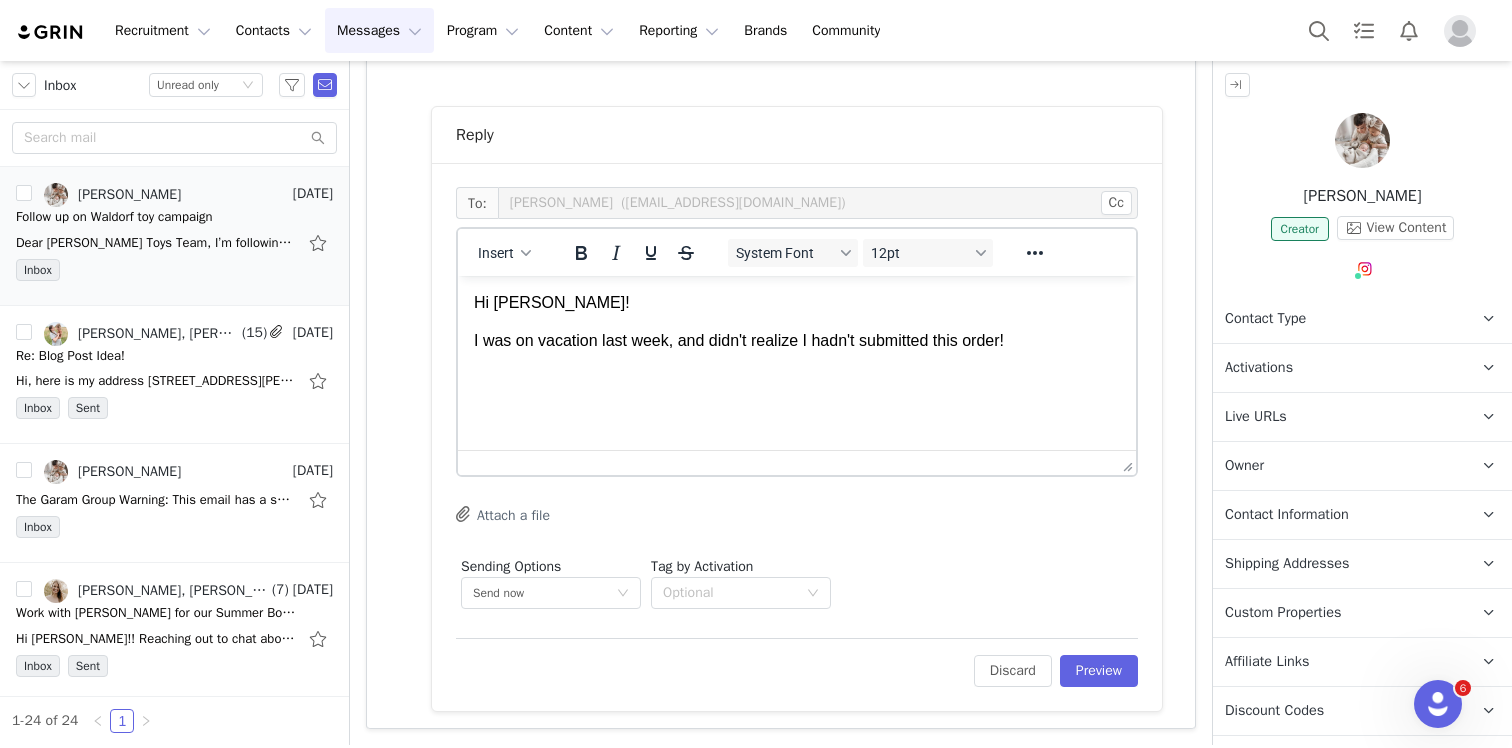 click on "I was on vacation last week, and didn't realize I hadn't submitted this order!" at bounding box center (797, 341) 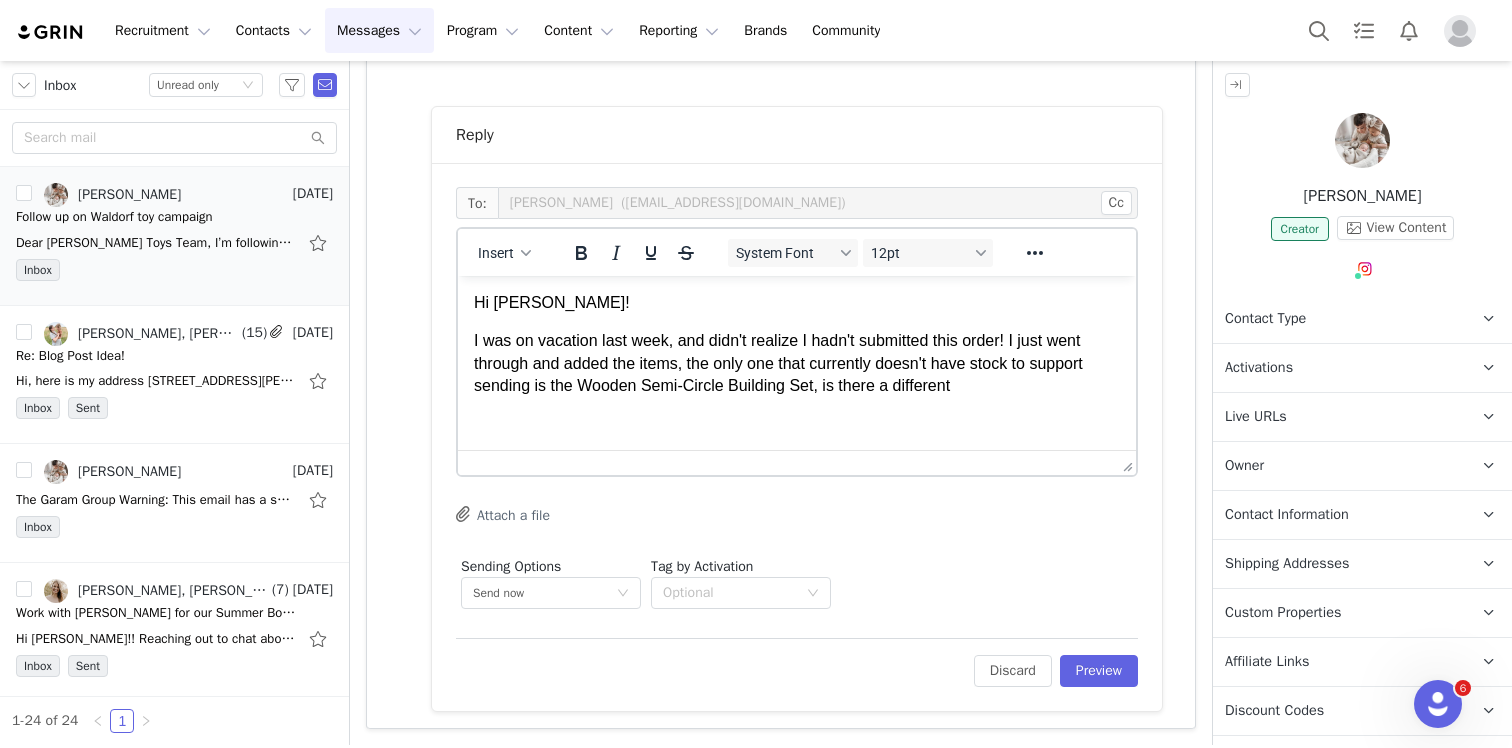 drag, startPoint x: 977, startPoint y: 392, endPoint x: 820, endPoint y: 389, distance: 157.02866 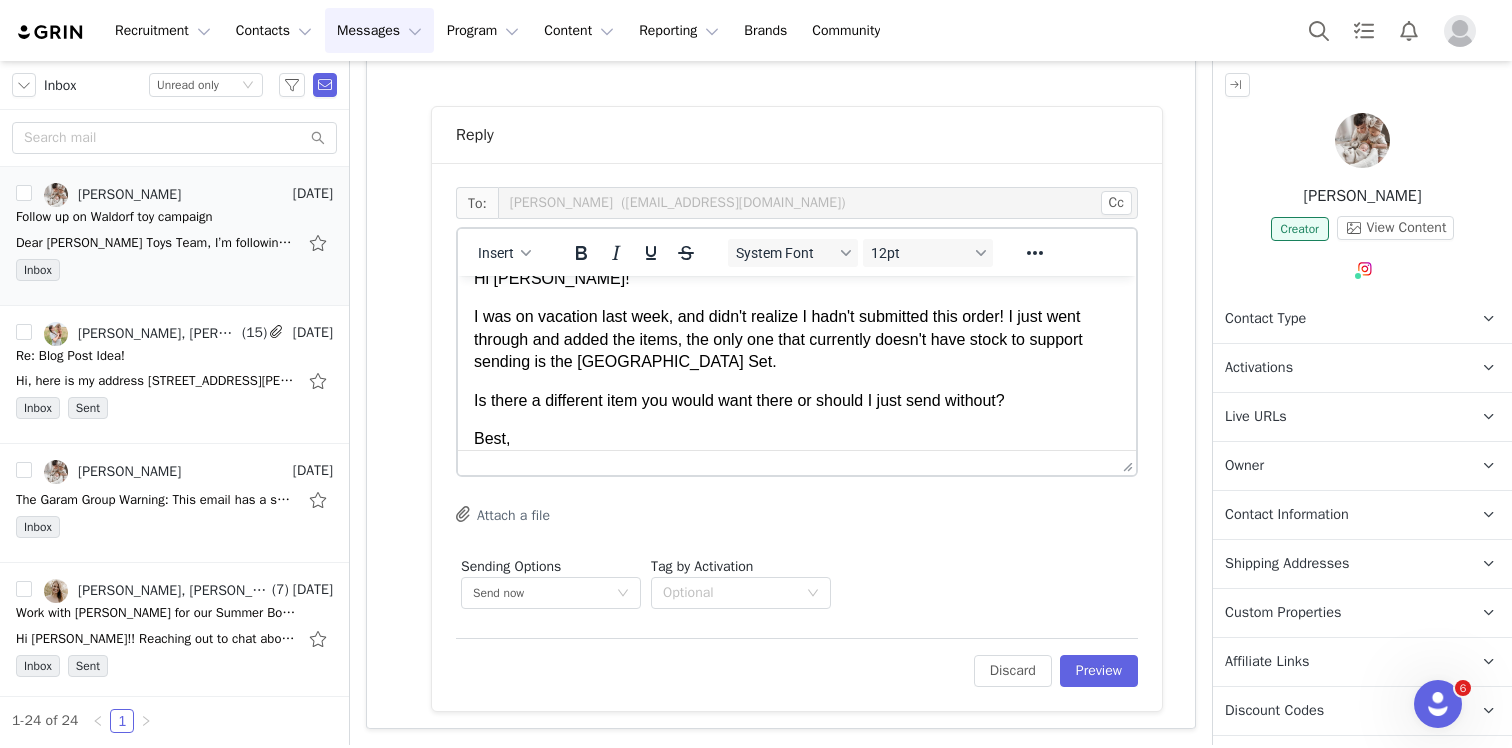 scroll, scrollTop: 63, scrollLeft: 0, axis: vertical 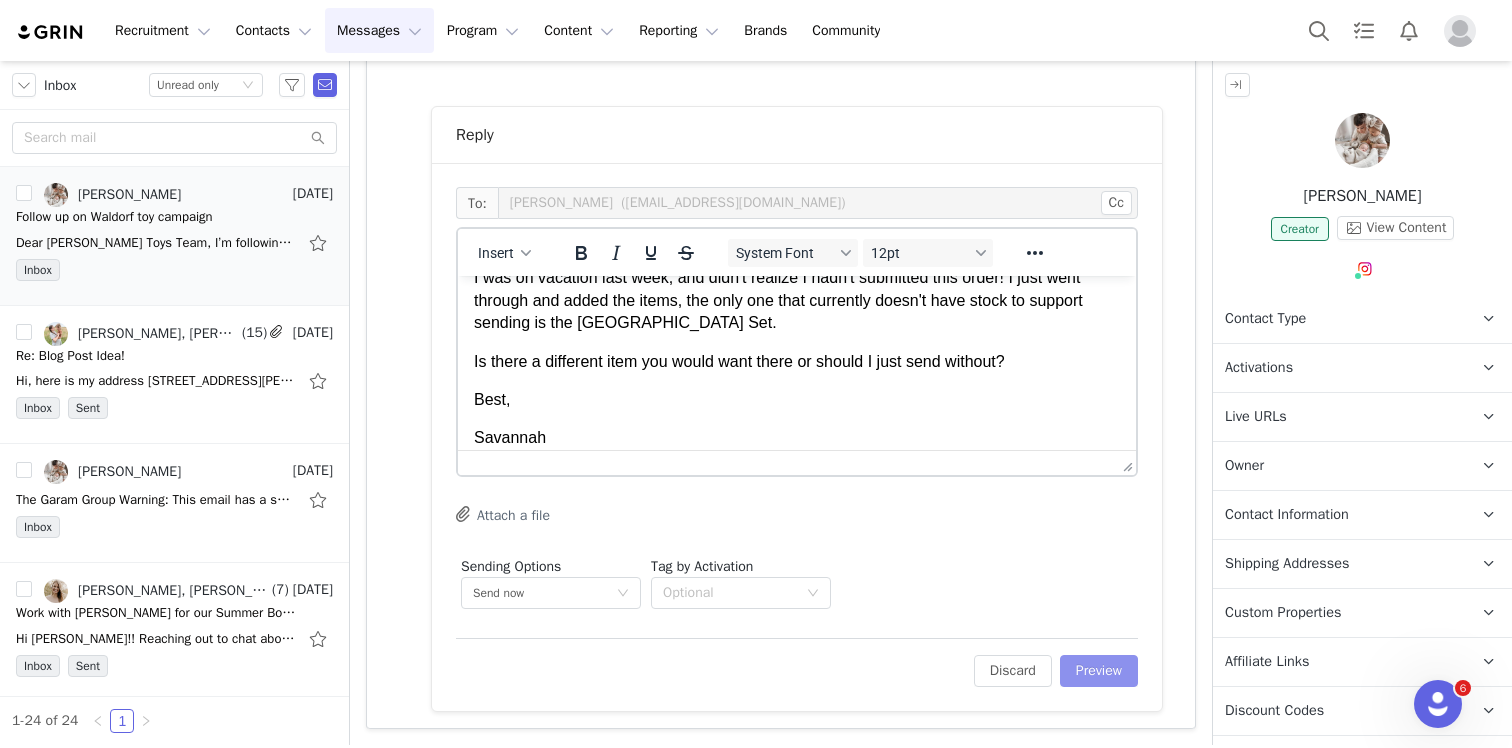 click on "Preview" at bounding box center [1099, 671] 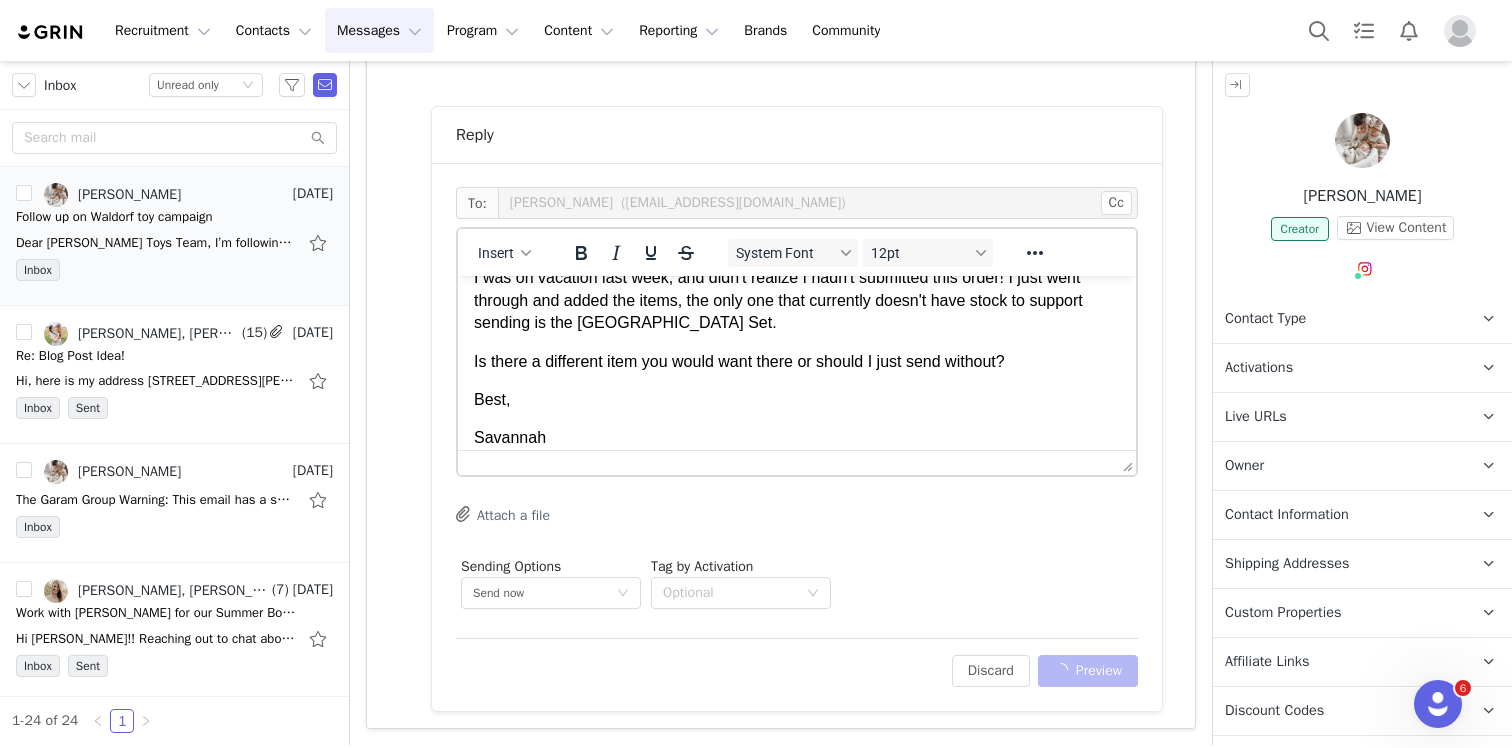 scroll, scrollTop: 635, scrollLeft: 0, axis: vertical 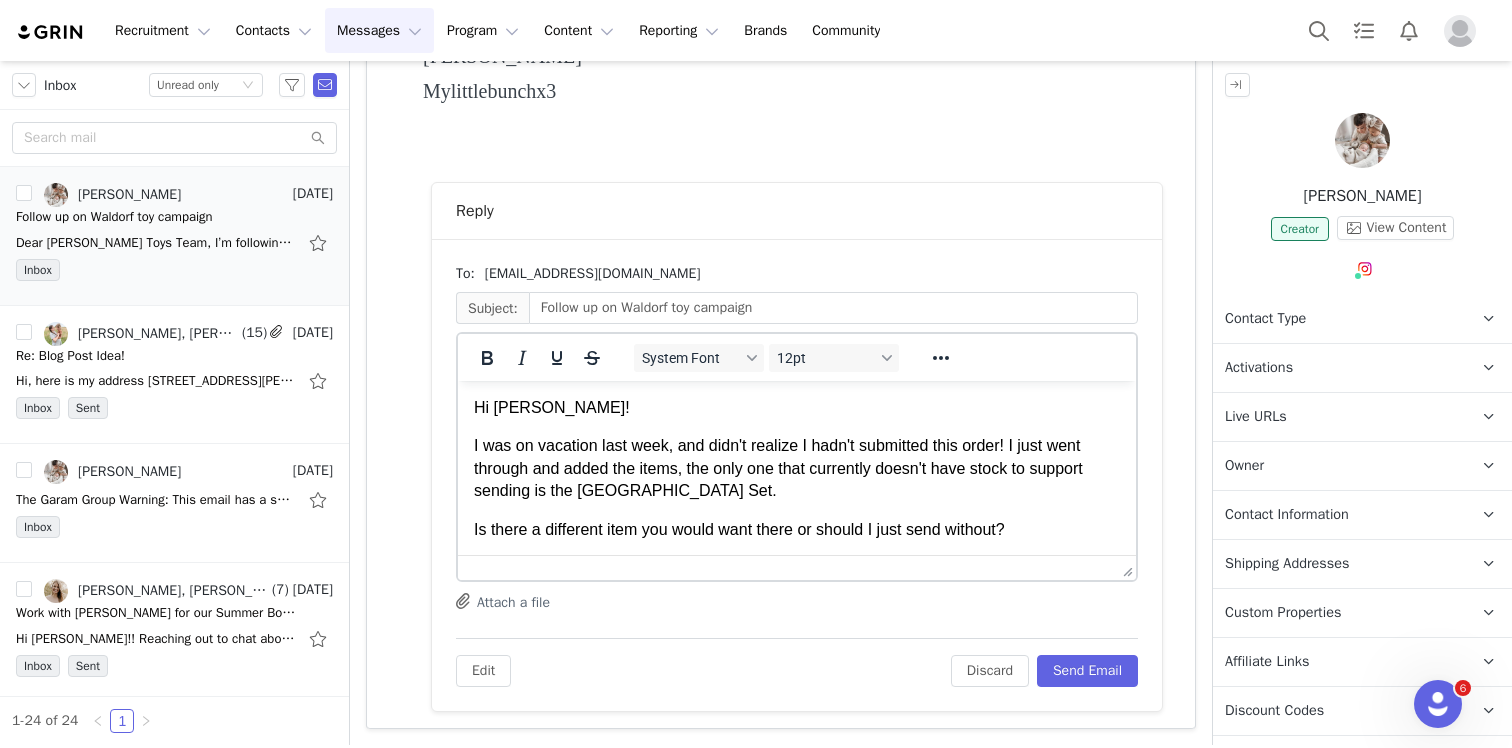 click on "Edit     Discard Send Email" at bounding box center (797, 662) 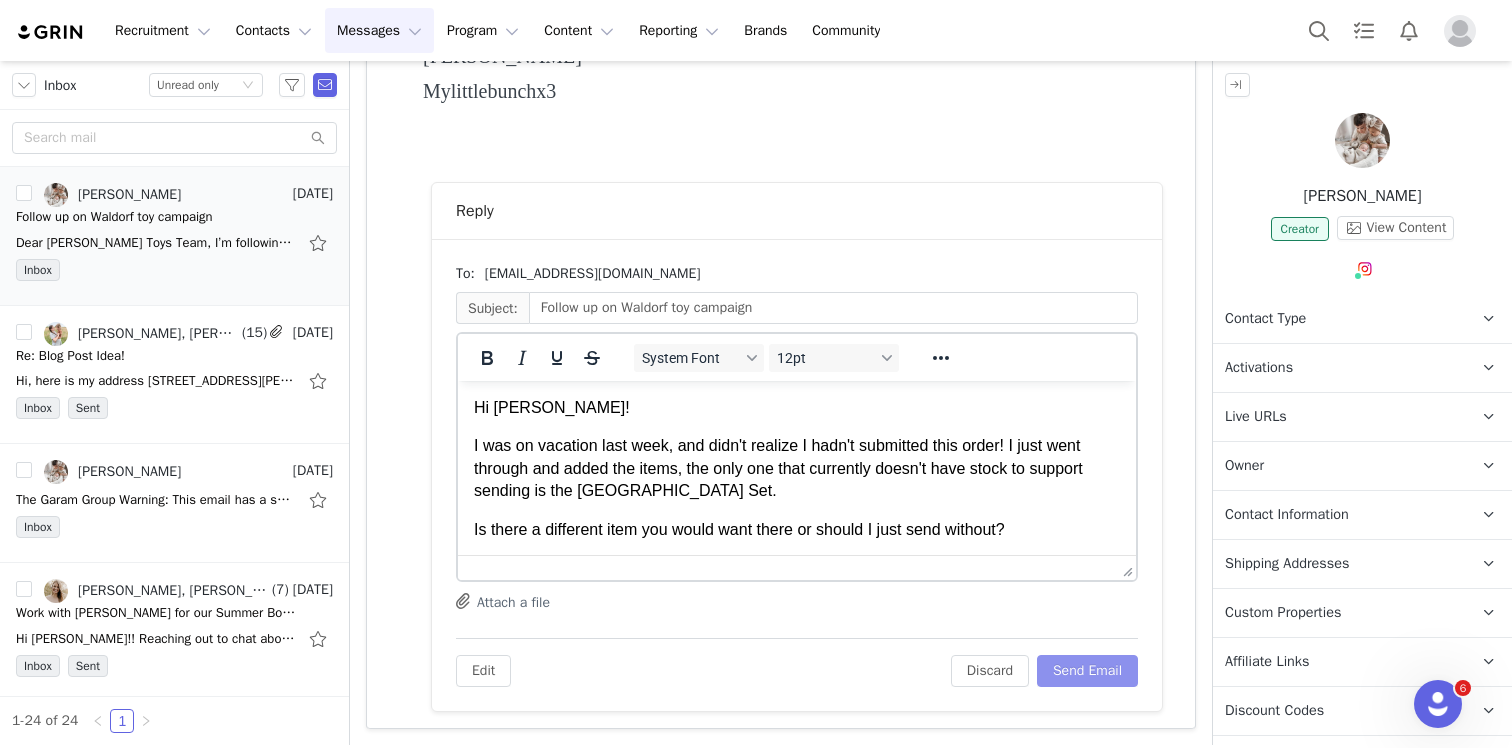 click on "Send Email" at bounding box center [1087, 671] 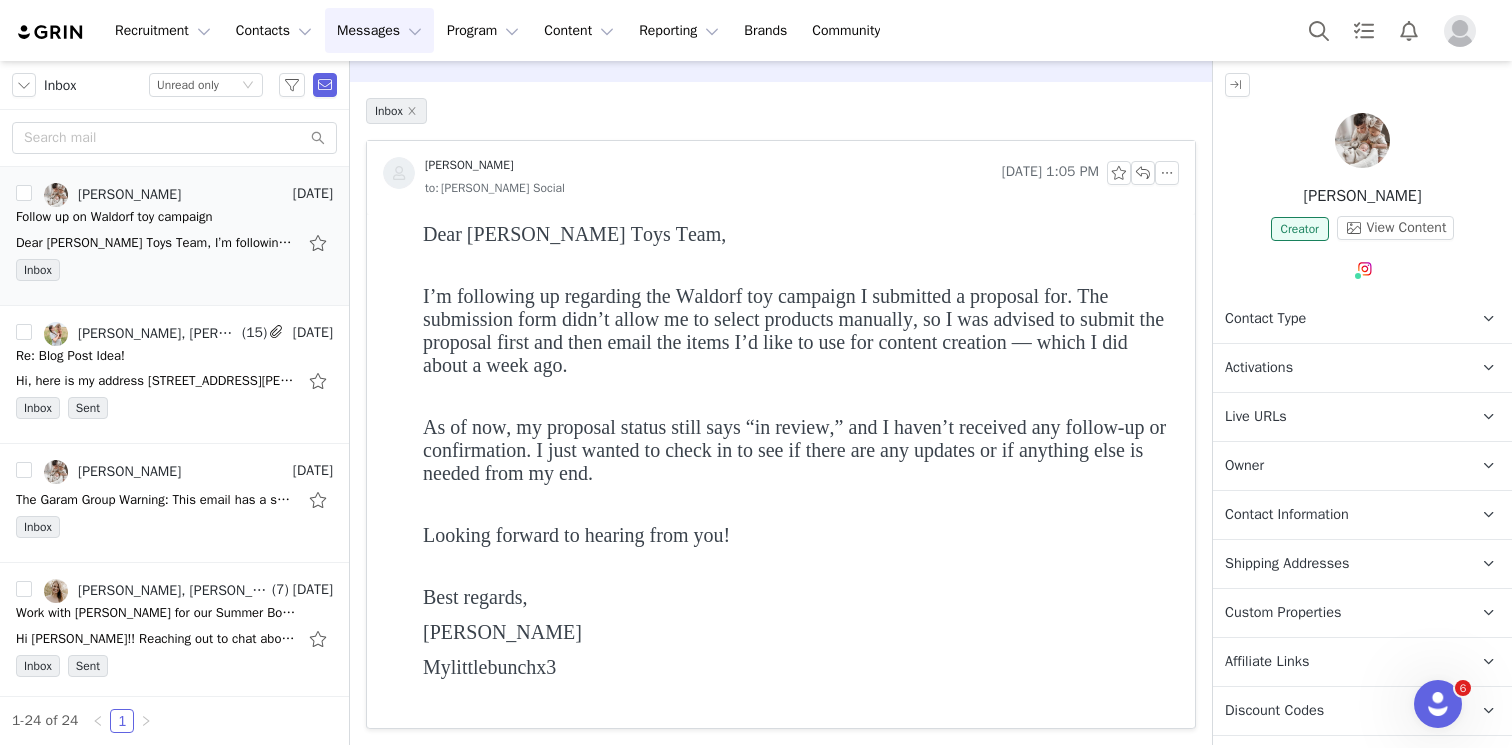scroll, scrollTop: 0, scrollLeft: 0, axis: both 